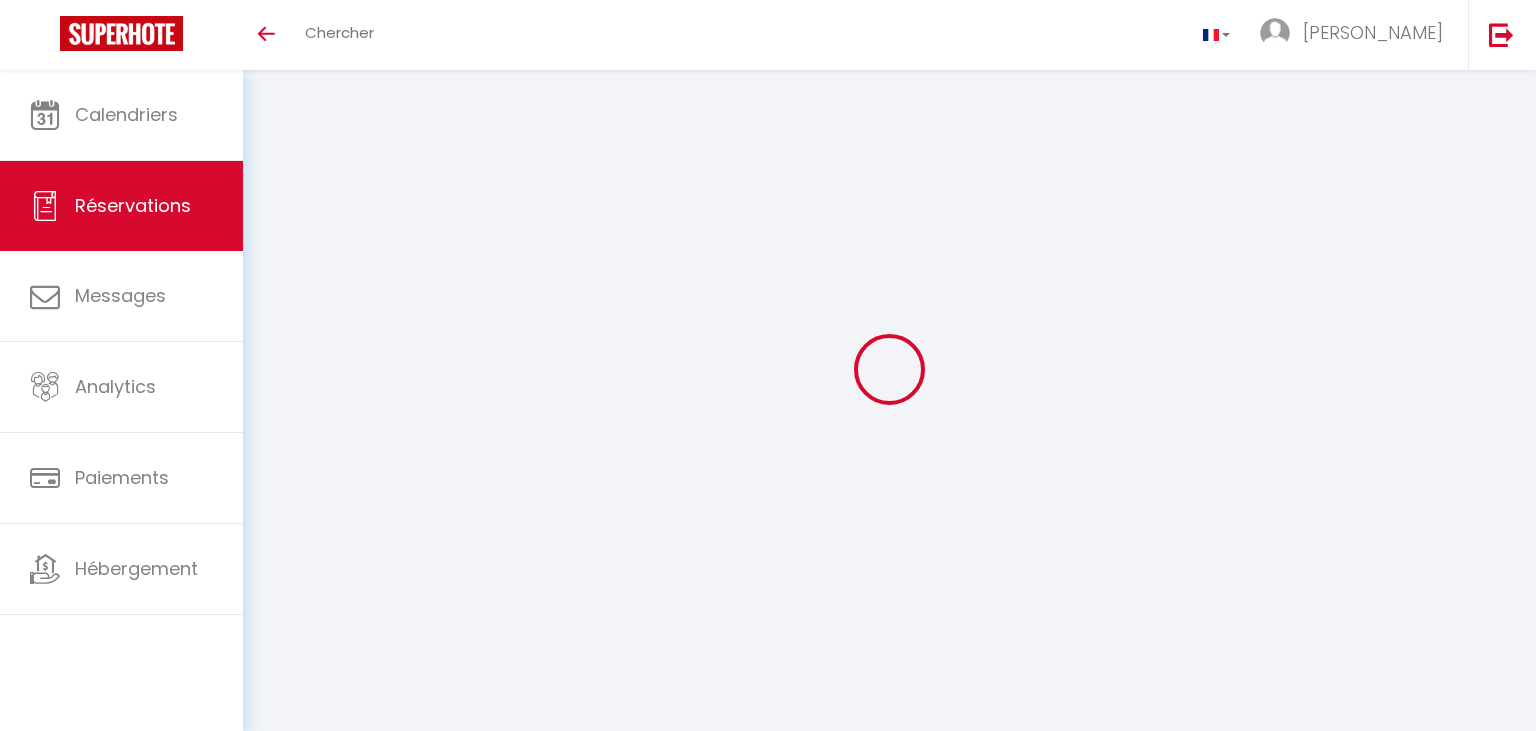 scroll, scrollTop: 0, scrollLeft: 0, axis: both 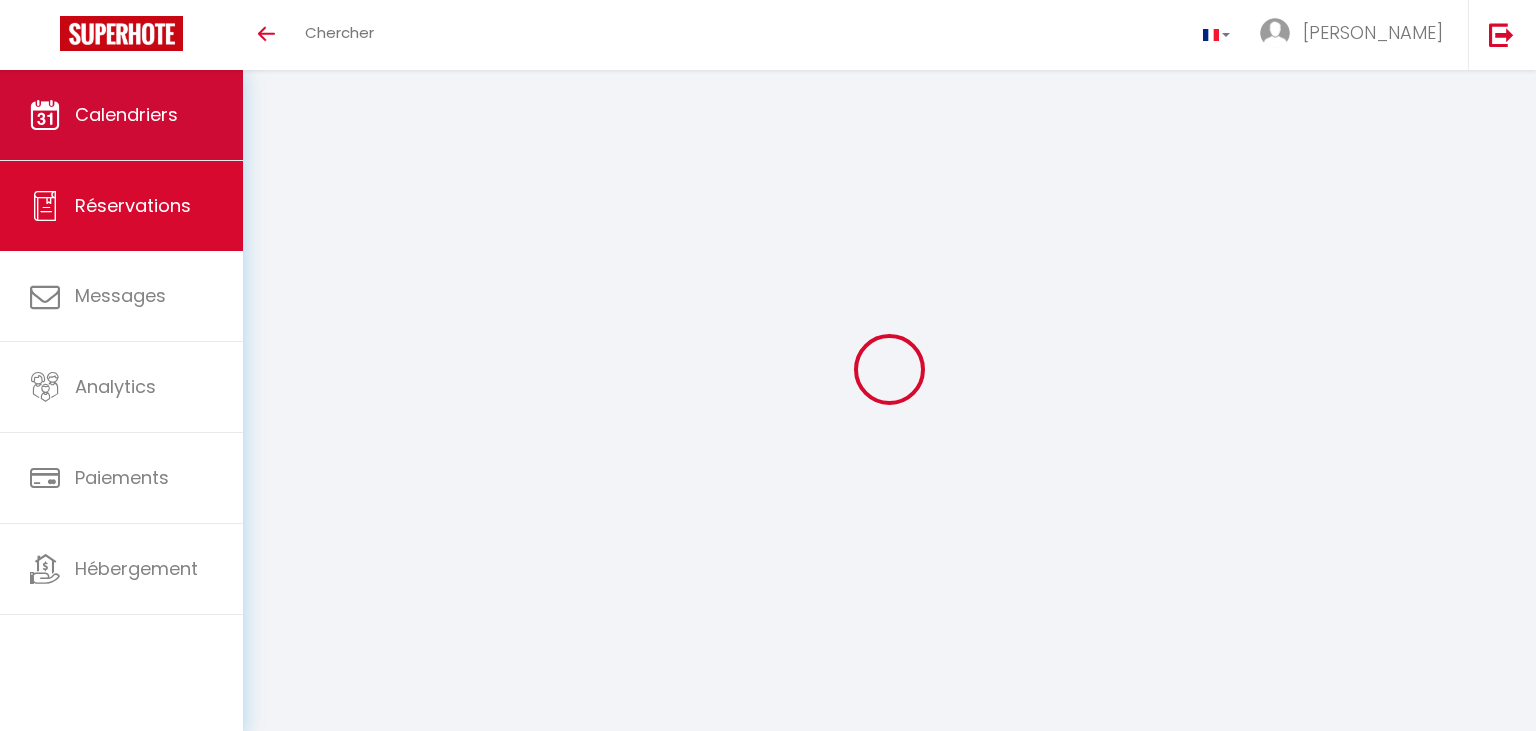 click on "Calendriers" at bounding box center [121, 115] 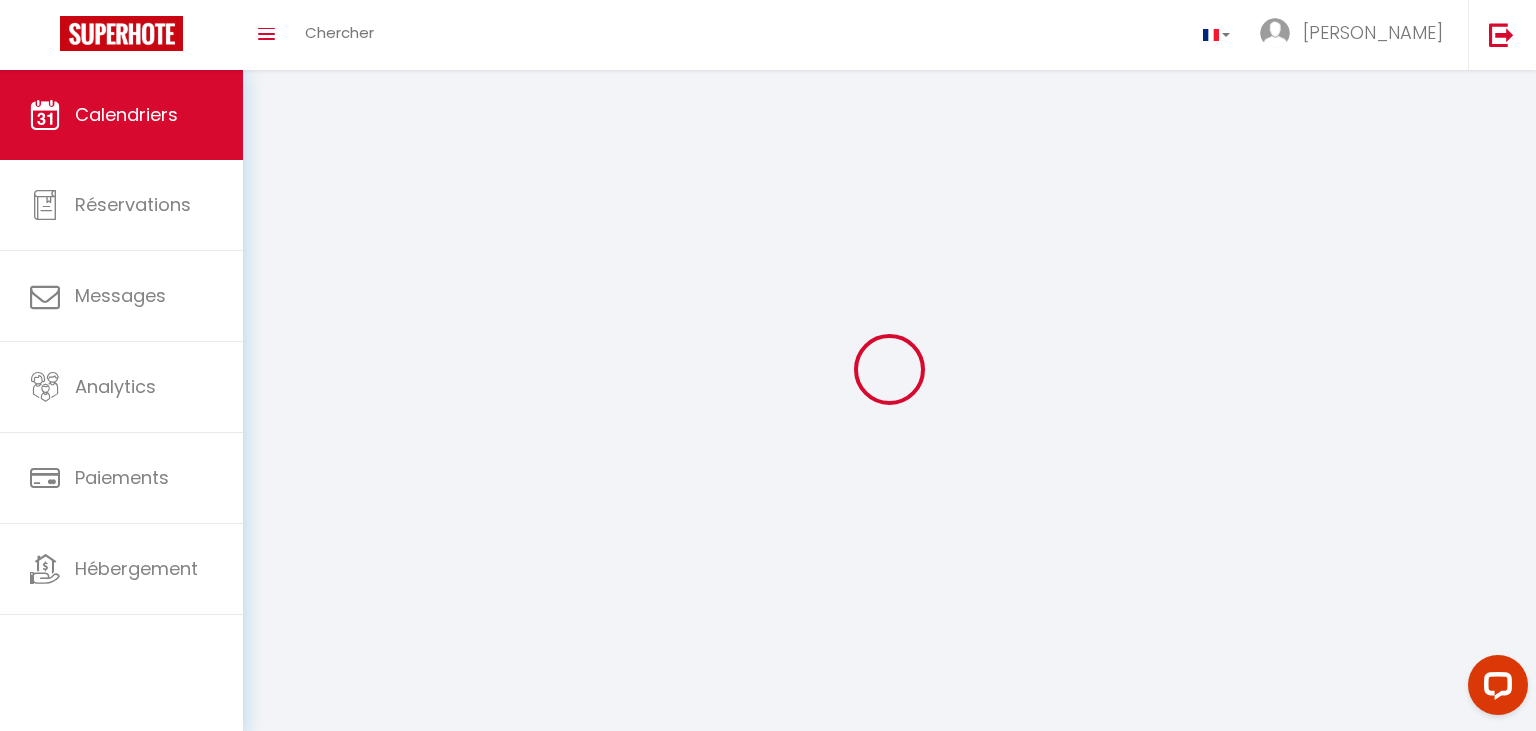 scroll, scrollTop: 0, scrollLeft: 0, axis: both 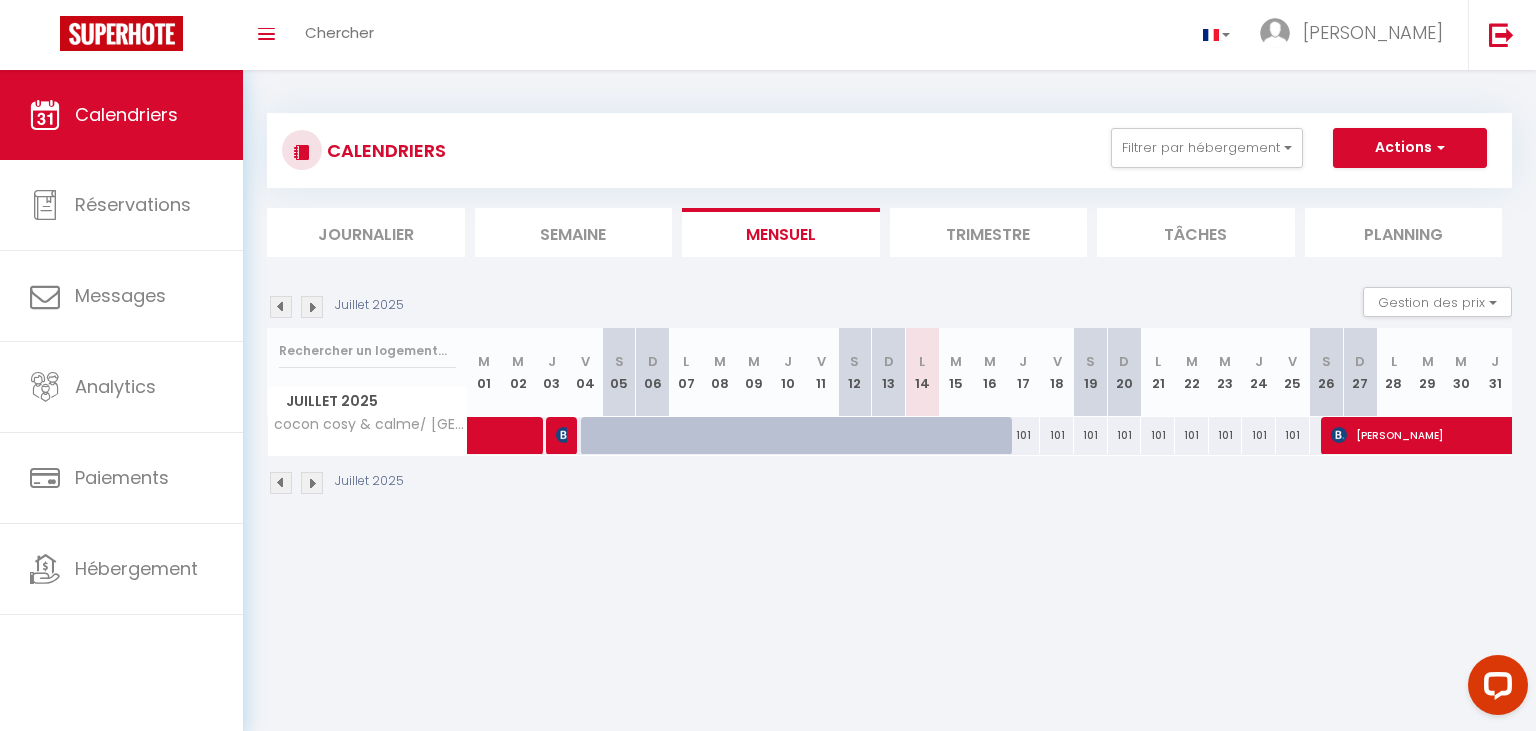 click at bounding box center (312, 307) 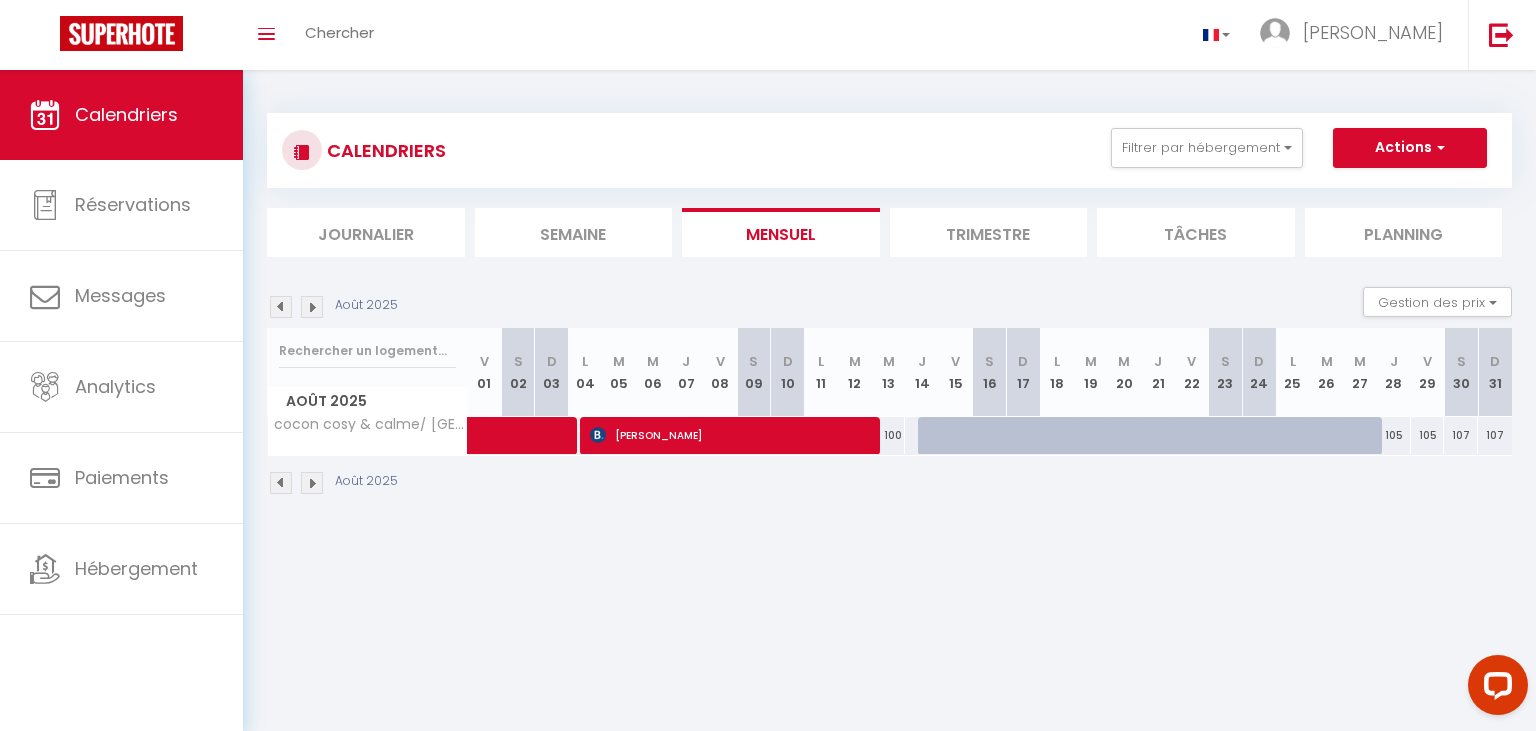 click at bounding box center (281, 307) 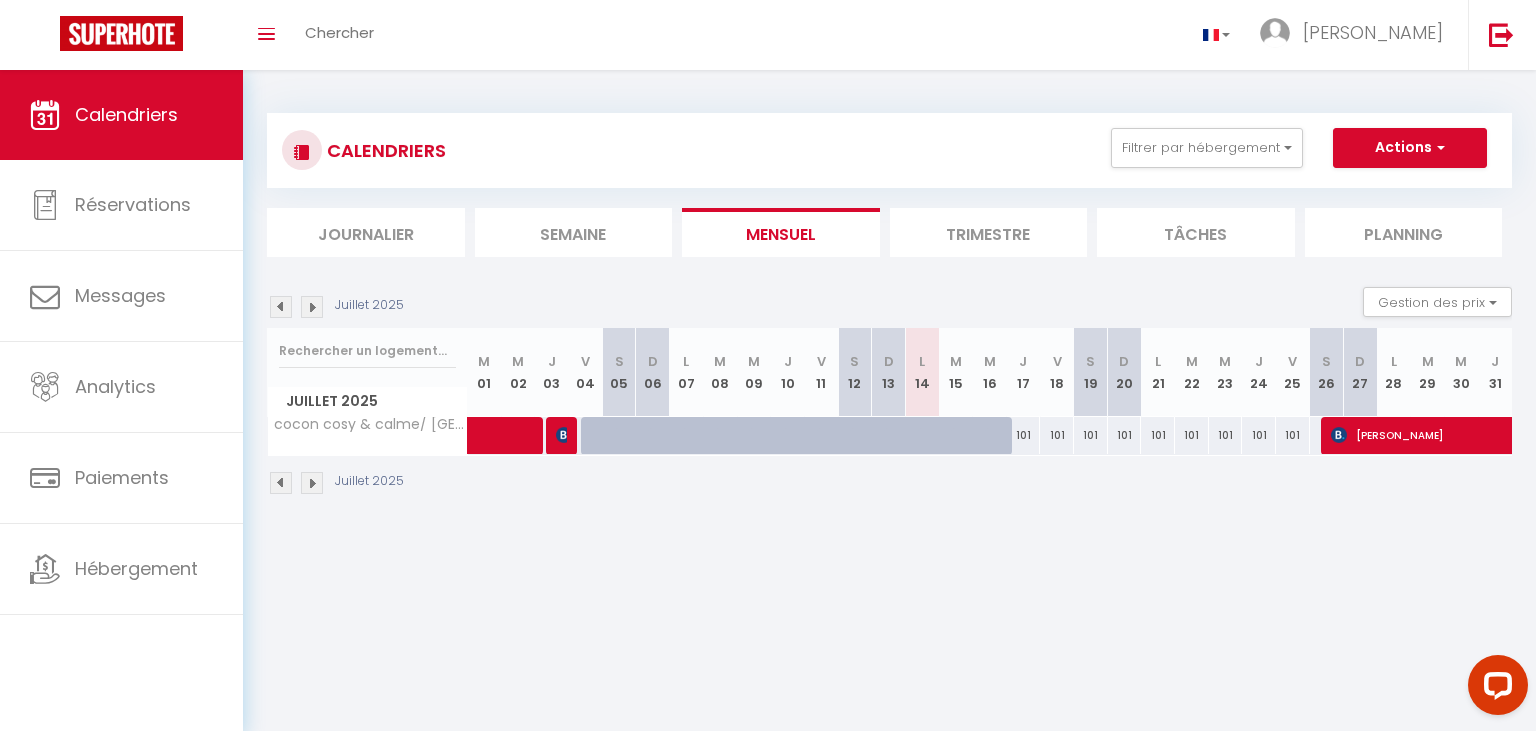 click at bounding box center [312, 307] 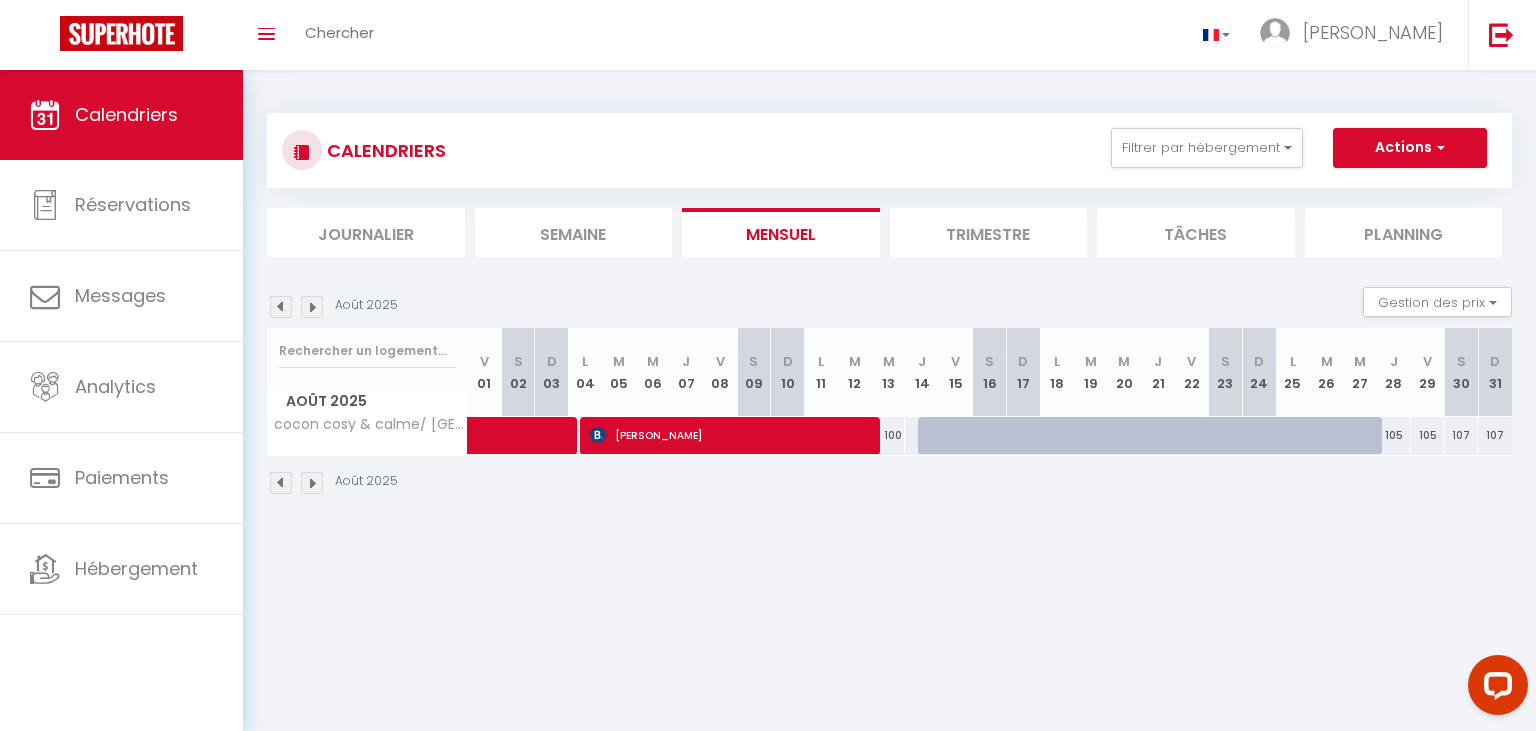 click at bounding box center (312, 307) 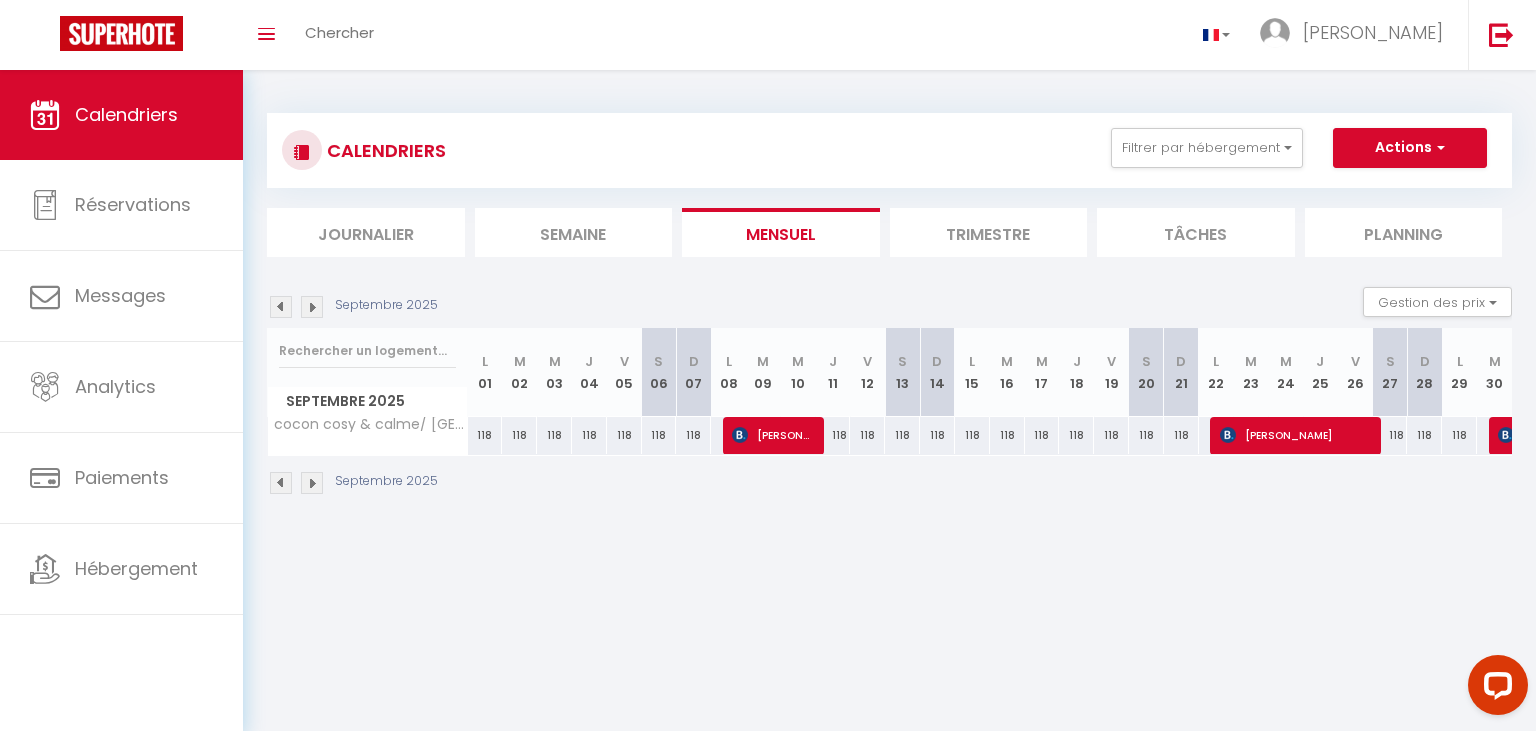 click at bounding box center (312, 307) 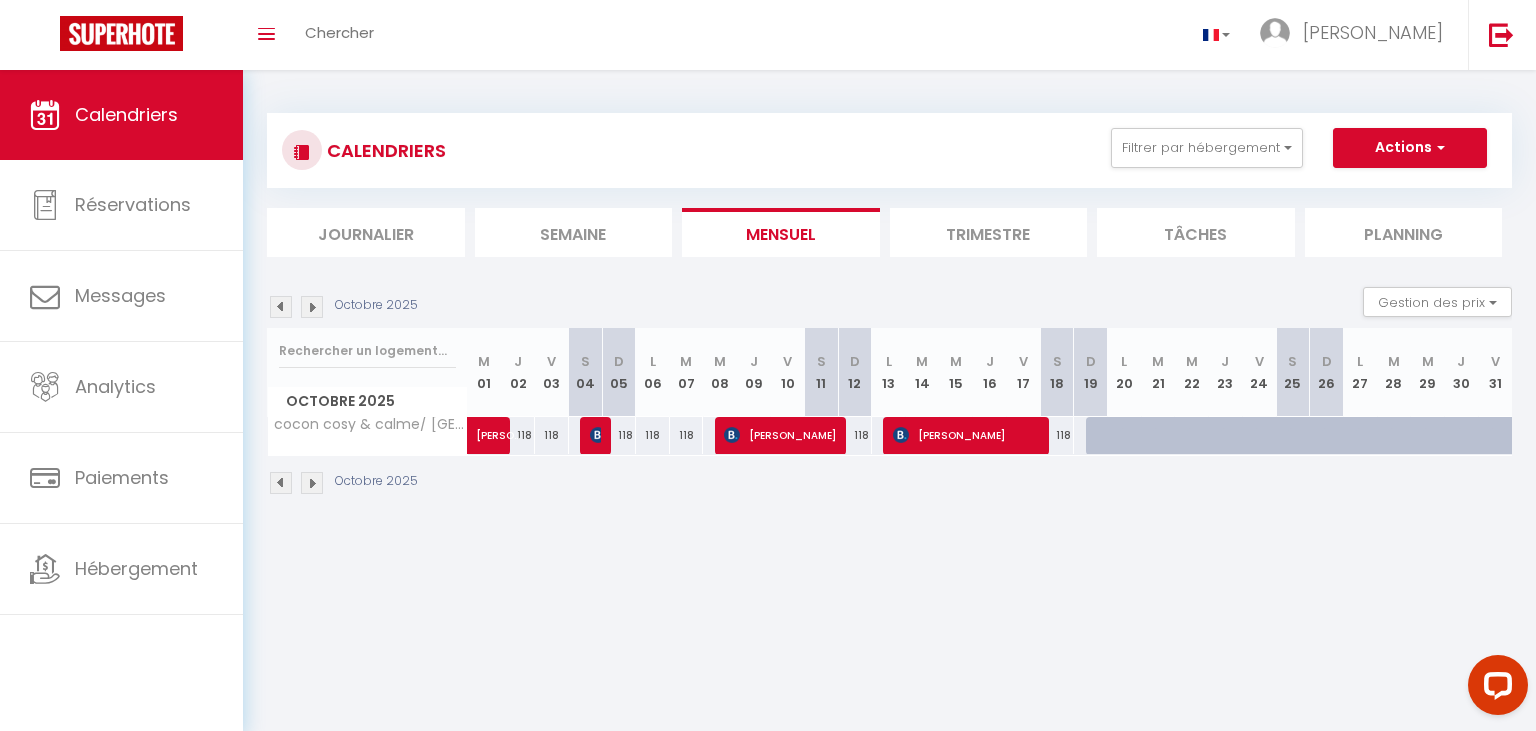 click at bounding box center [281, 307] 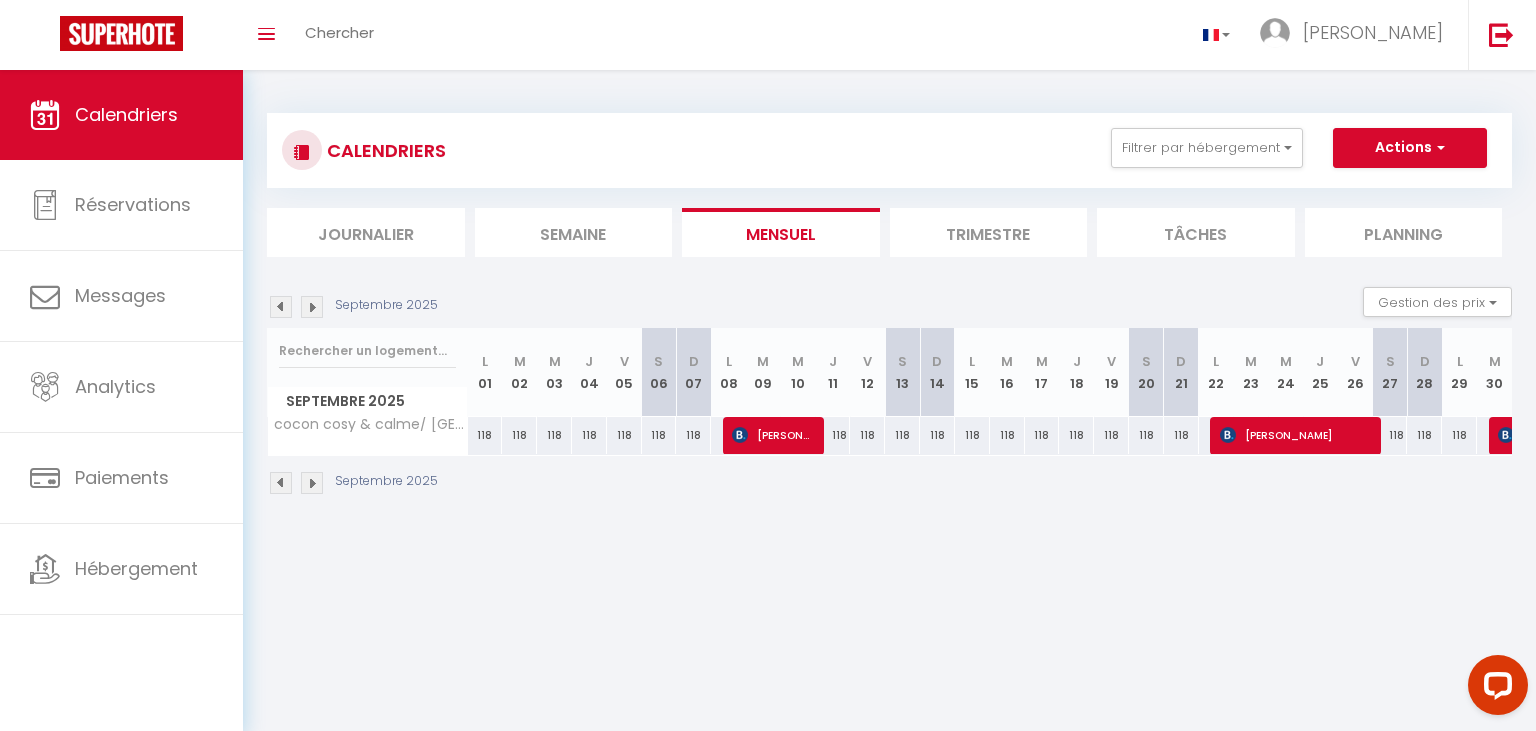 click at bounding box center [281, 307] 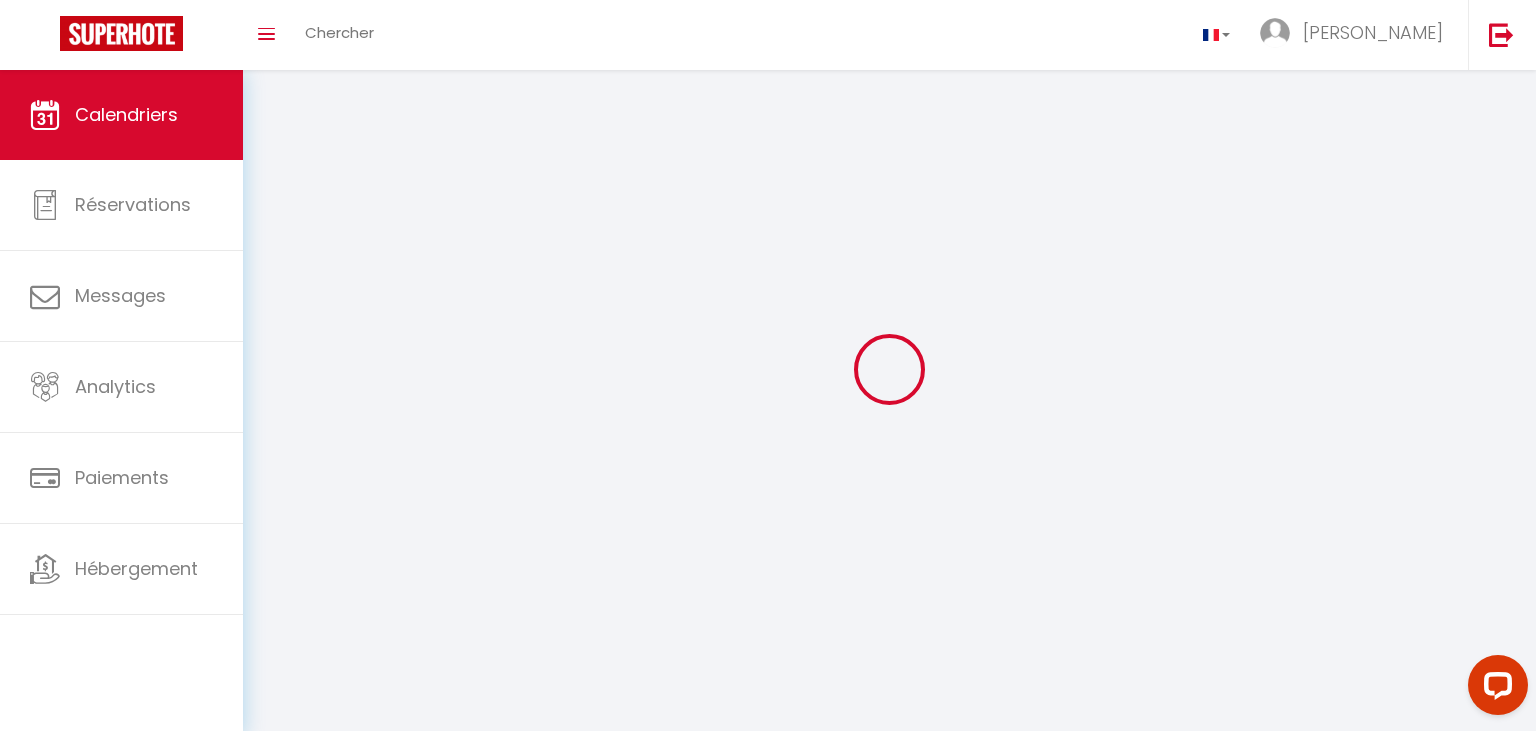 select 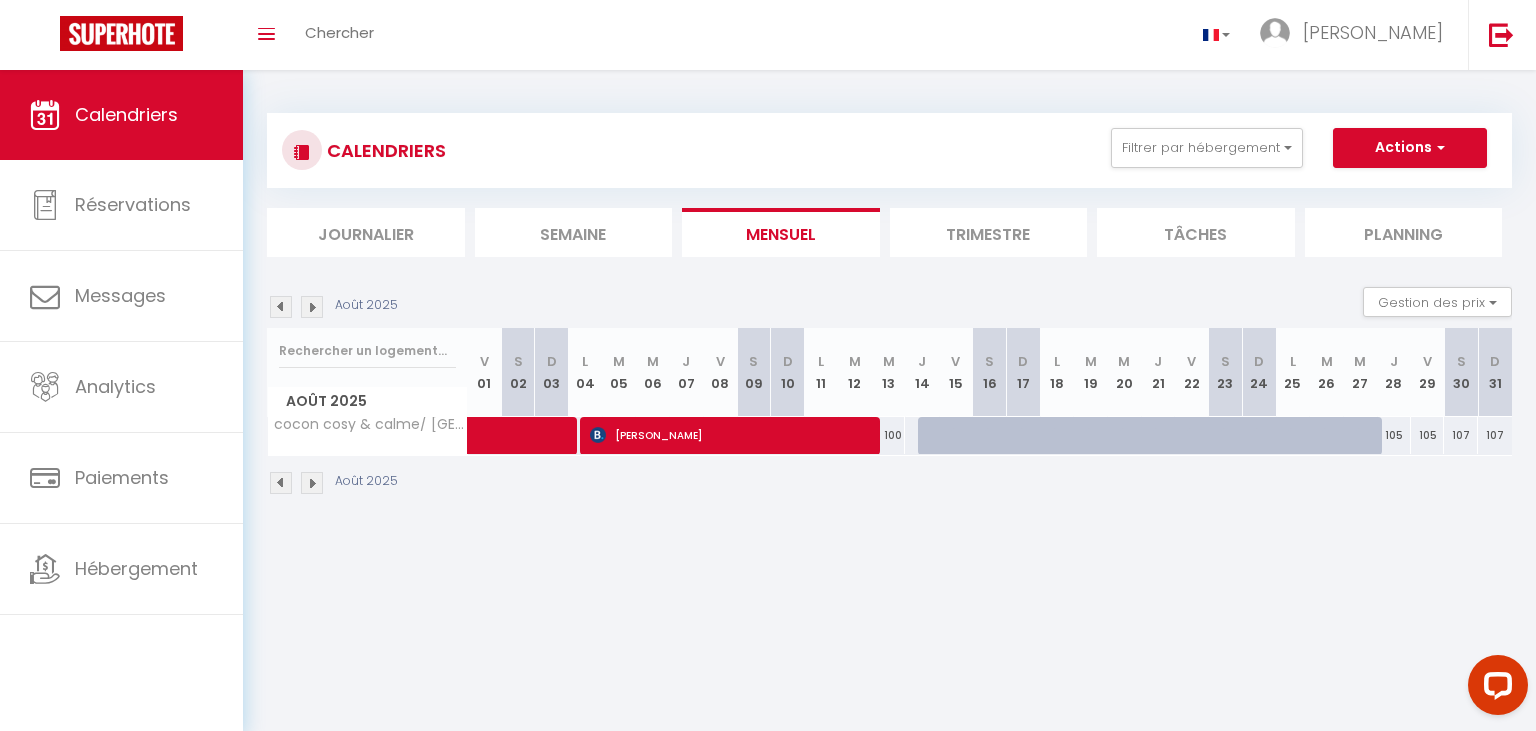 click on "[PERSON_NAME]" at bounding box center (731, 435) 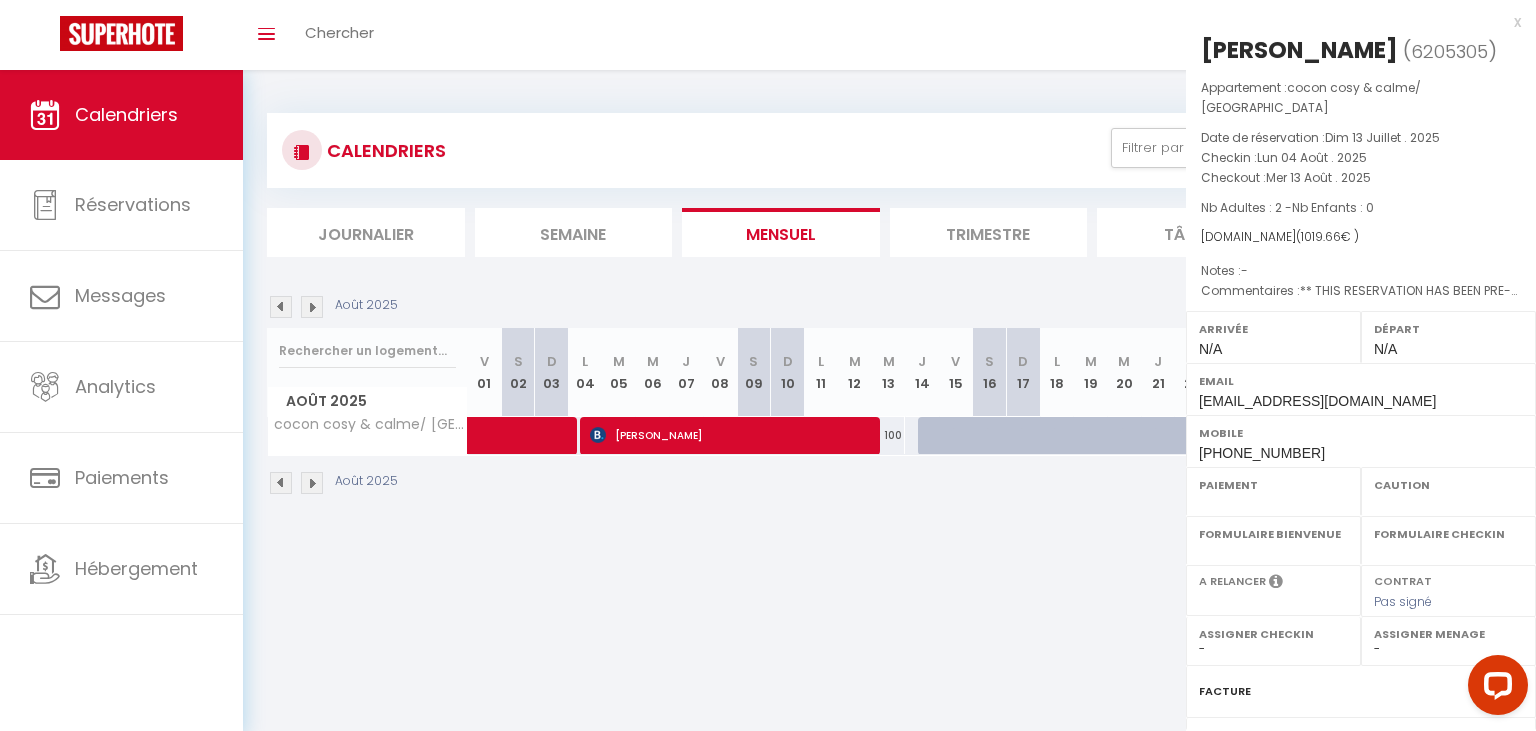 select on "OK" 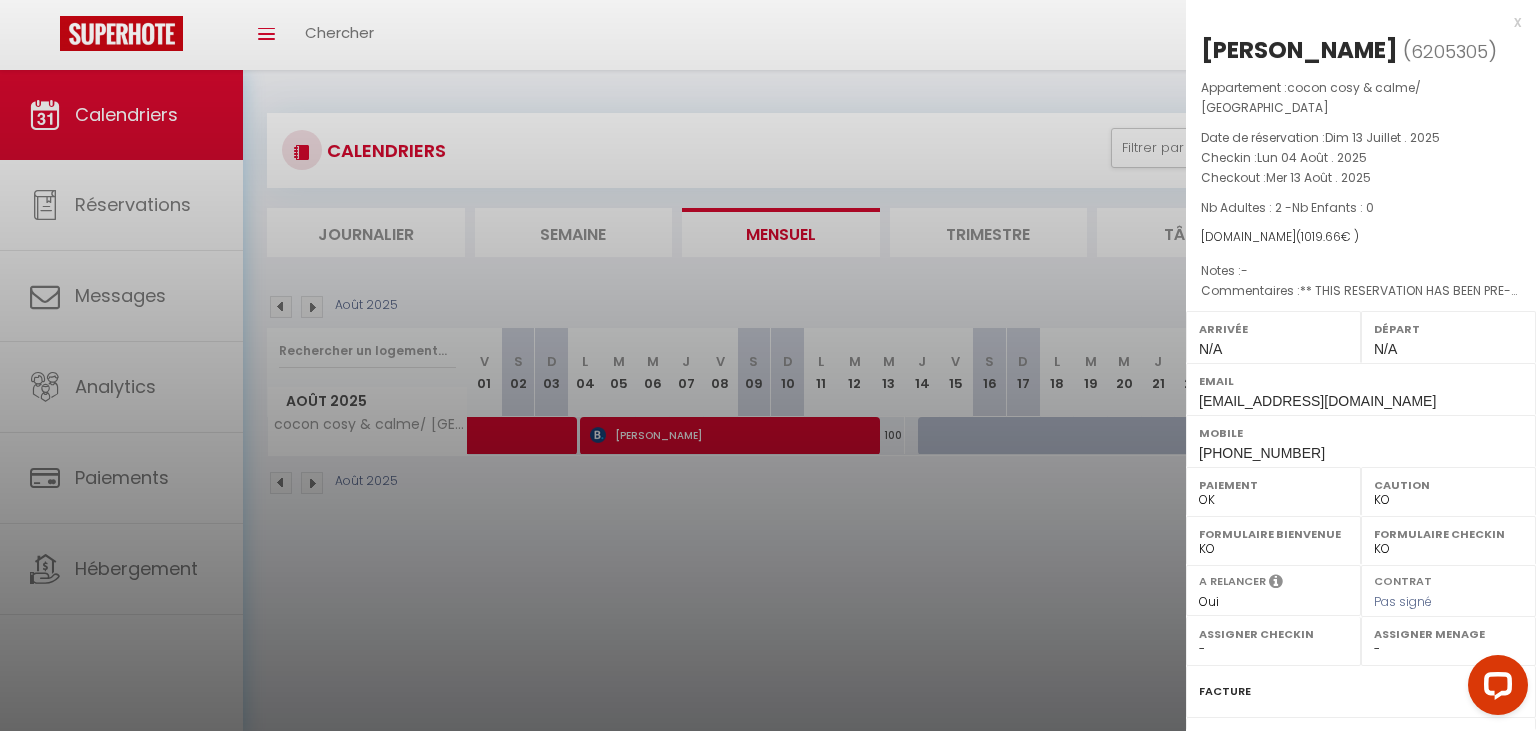 click at bounding box center [768, 365] 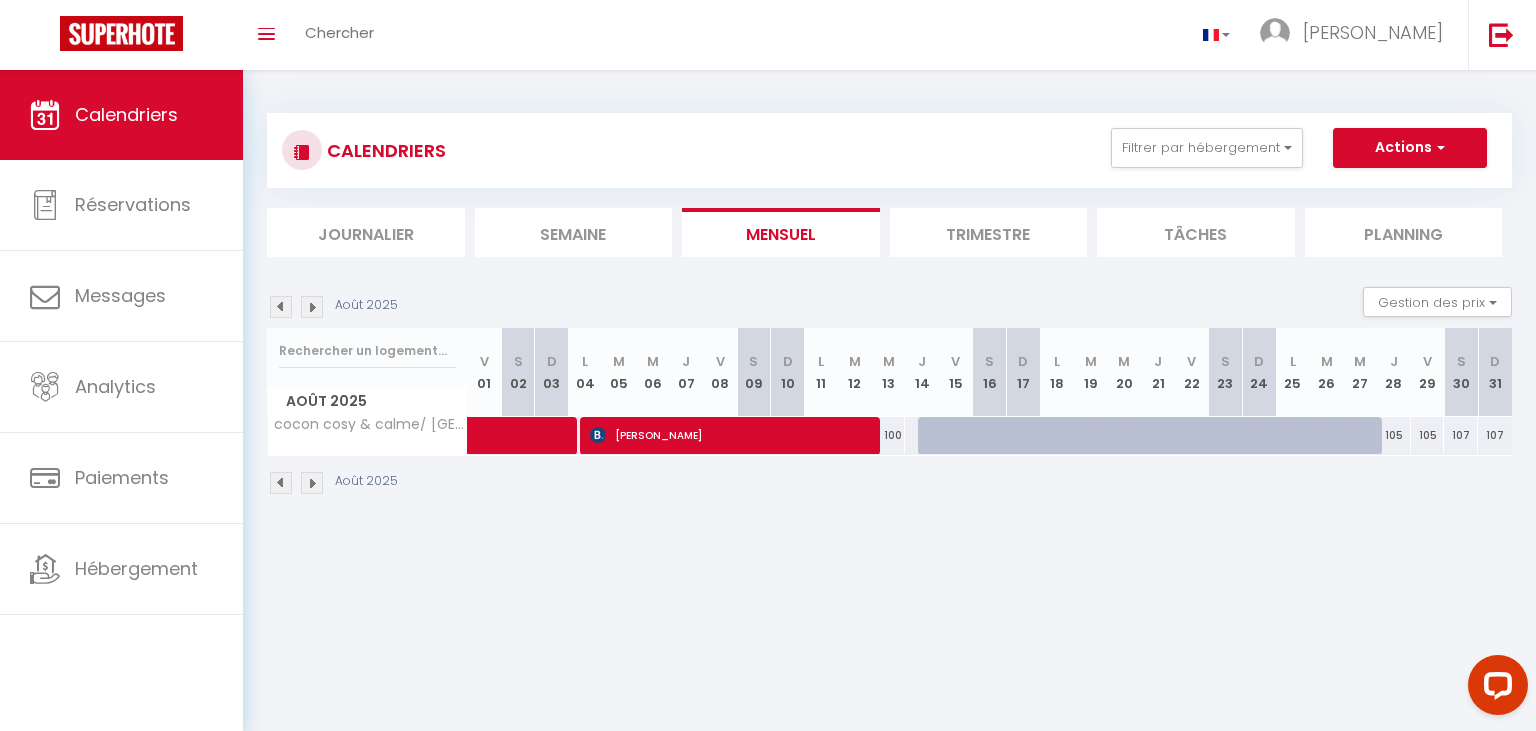 click at bounding box center (281, 307) 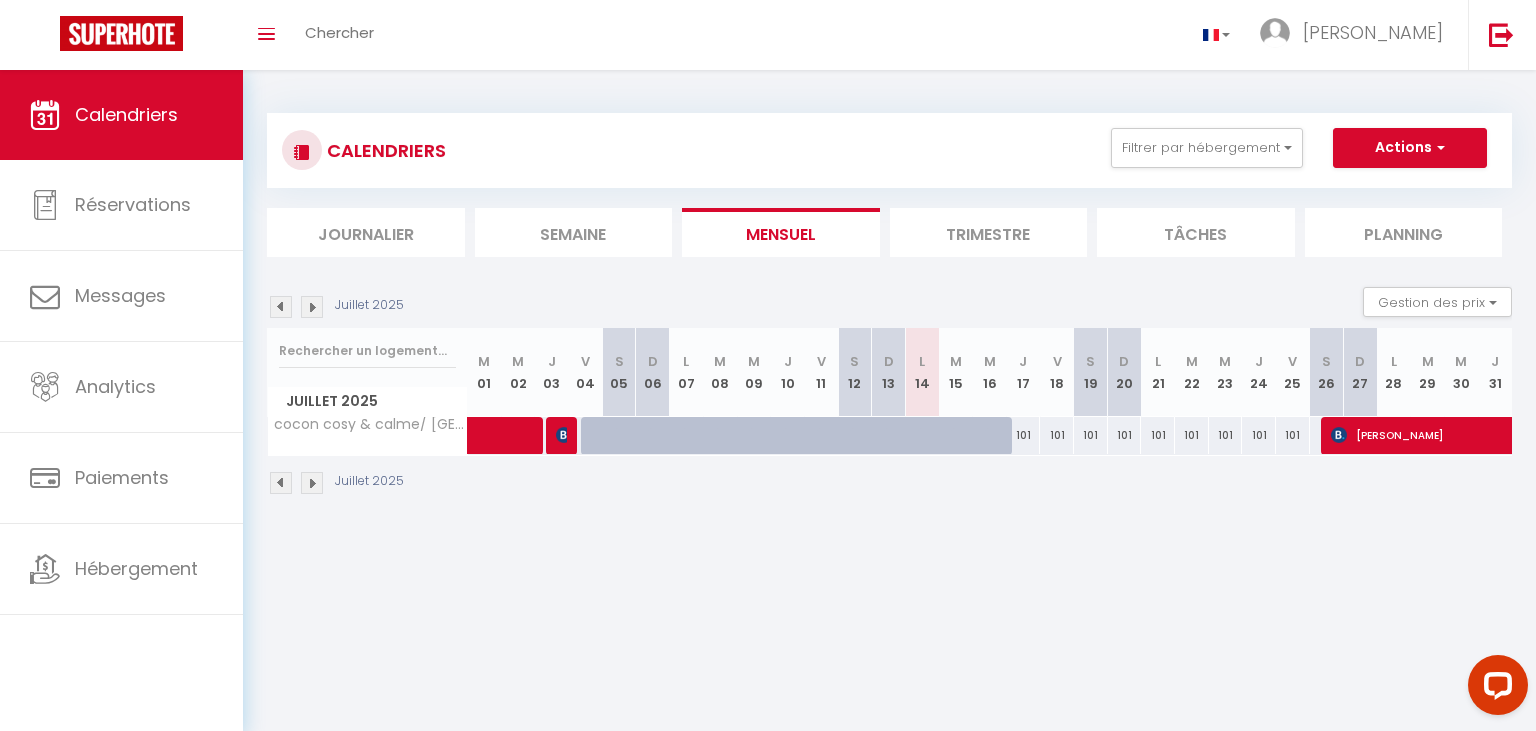 click on "Juillet 2025" at bounding box center [338, 307] 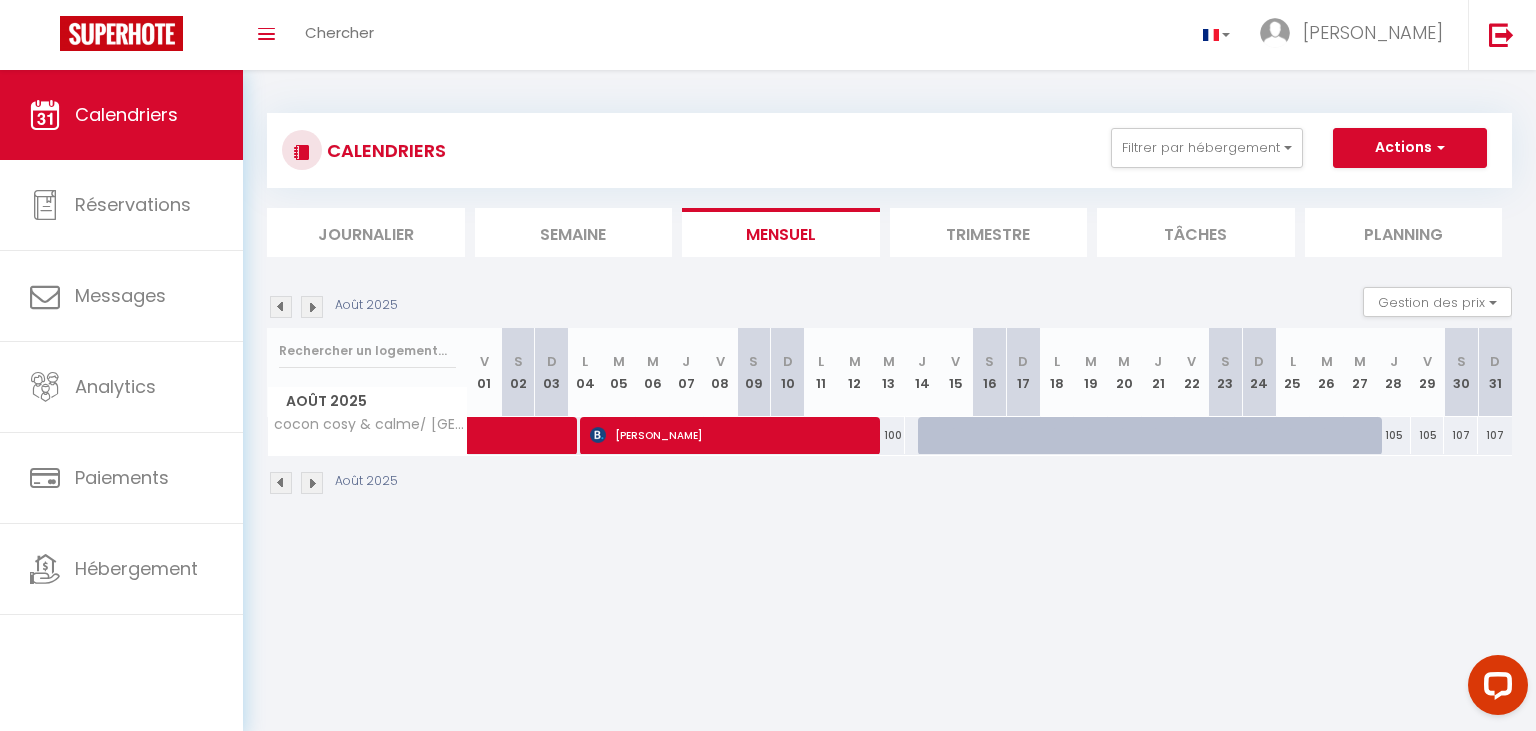 click on "[PERSON_NAME]" at bounding box center (731, 435) 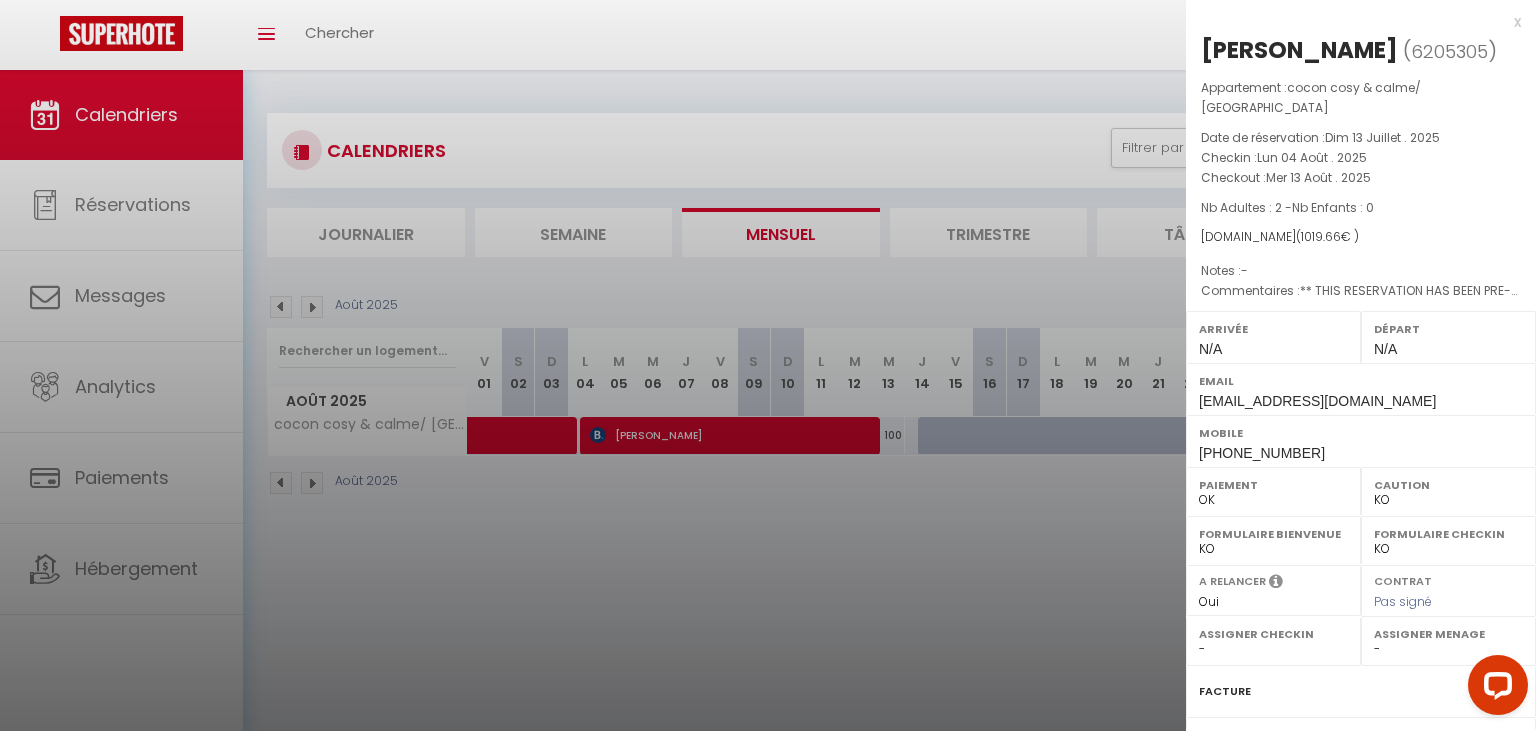 click at bounding box center [768, 365] 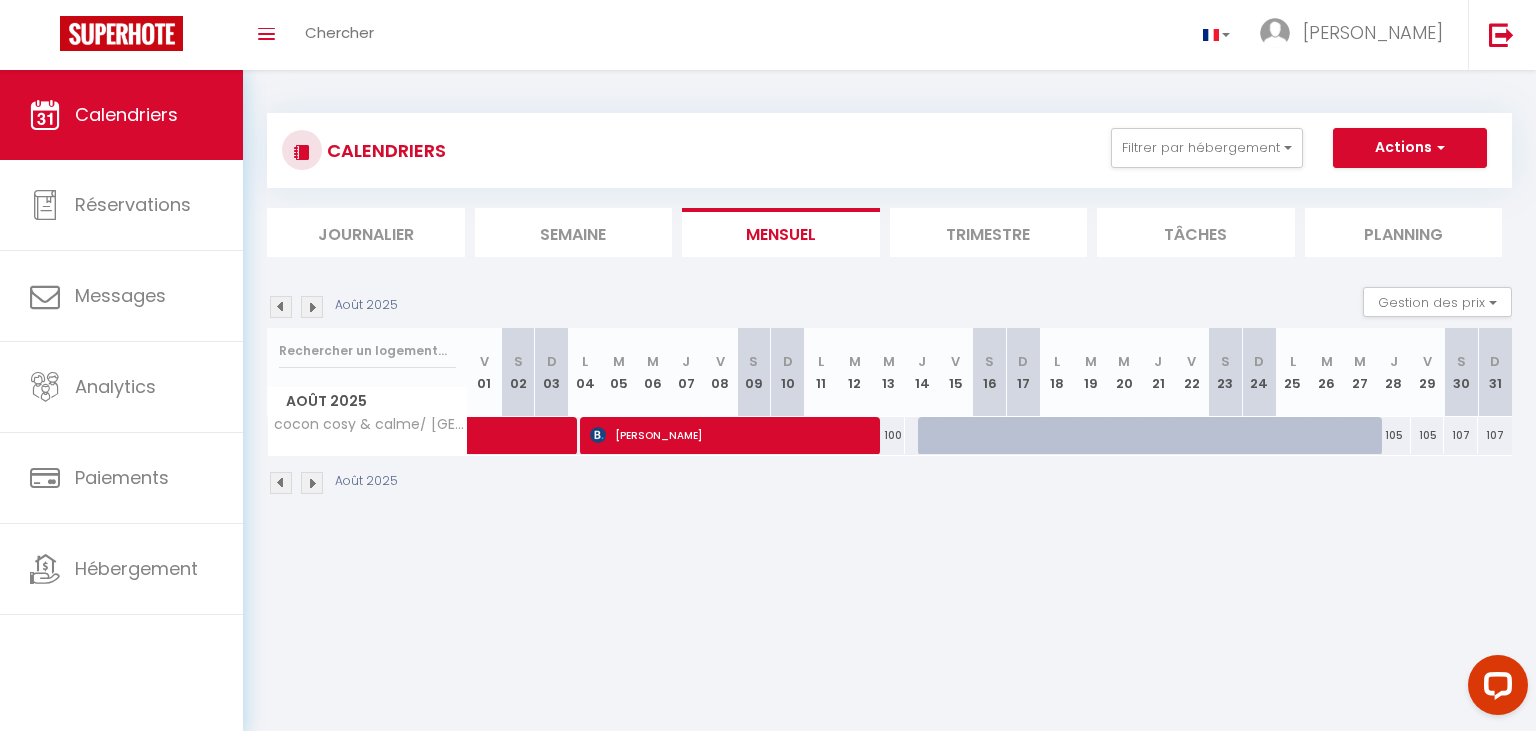 click at bounding box center [312, 307] 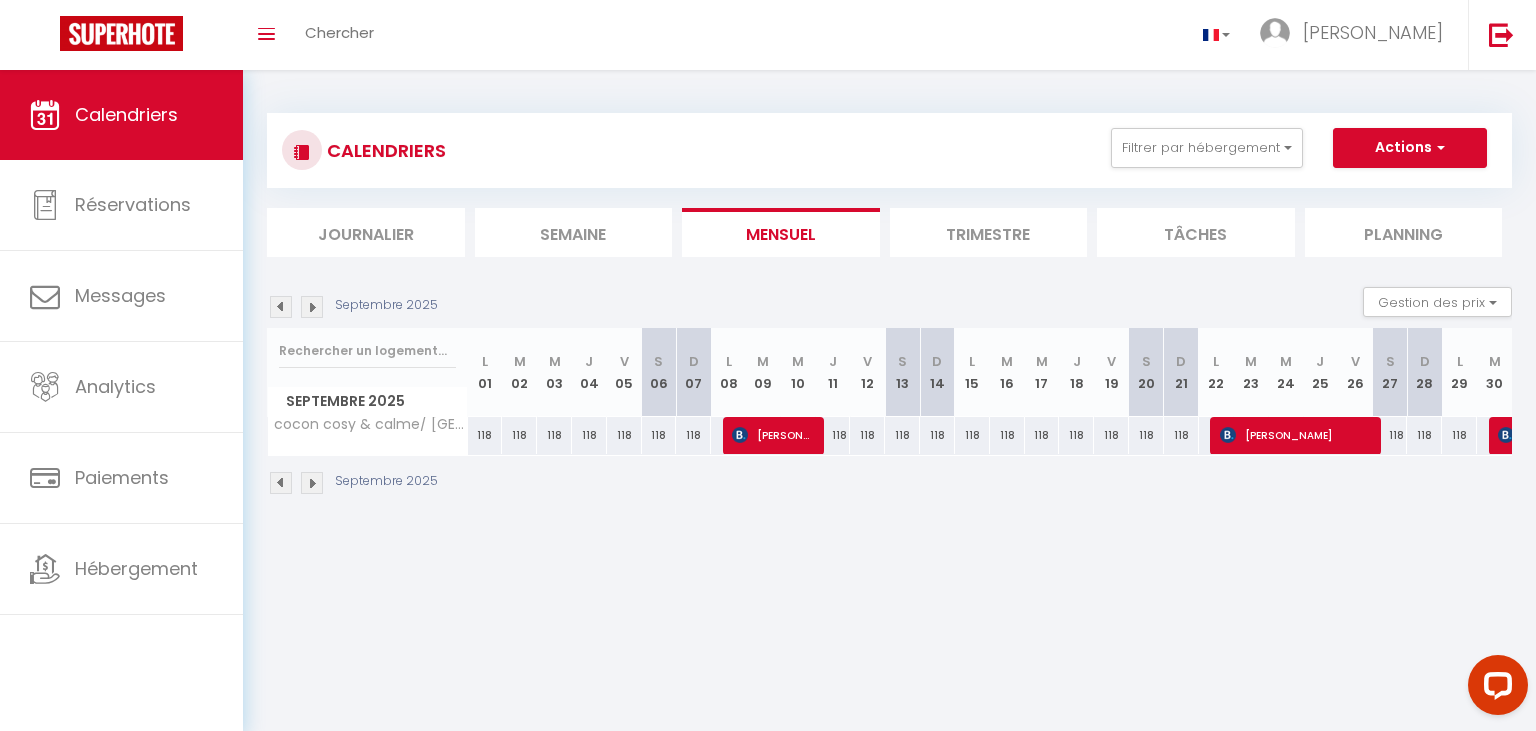 click at bounding box center [312, 307] 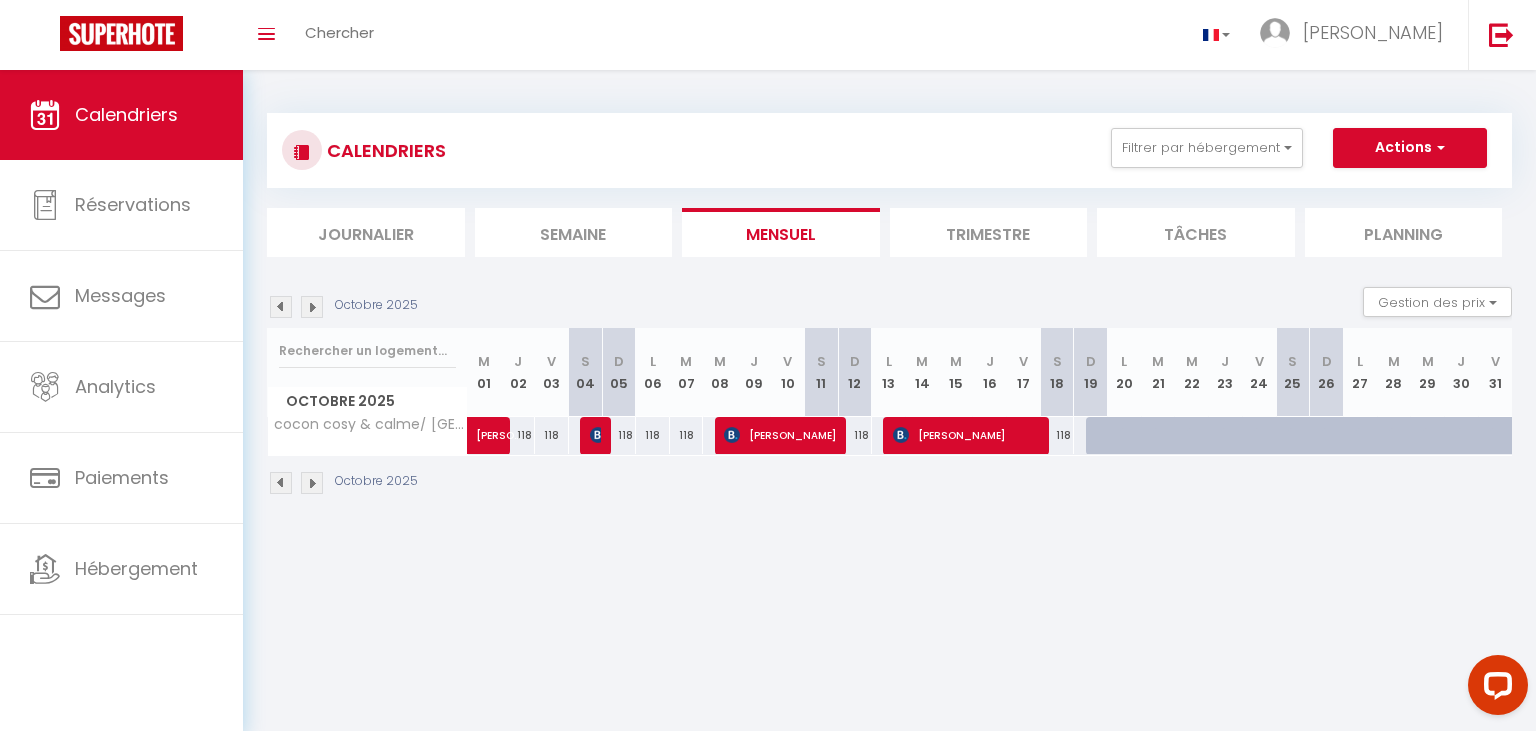 click on "Octobre 2025" at bounding box center [345, 307] 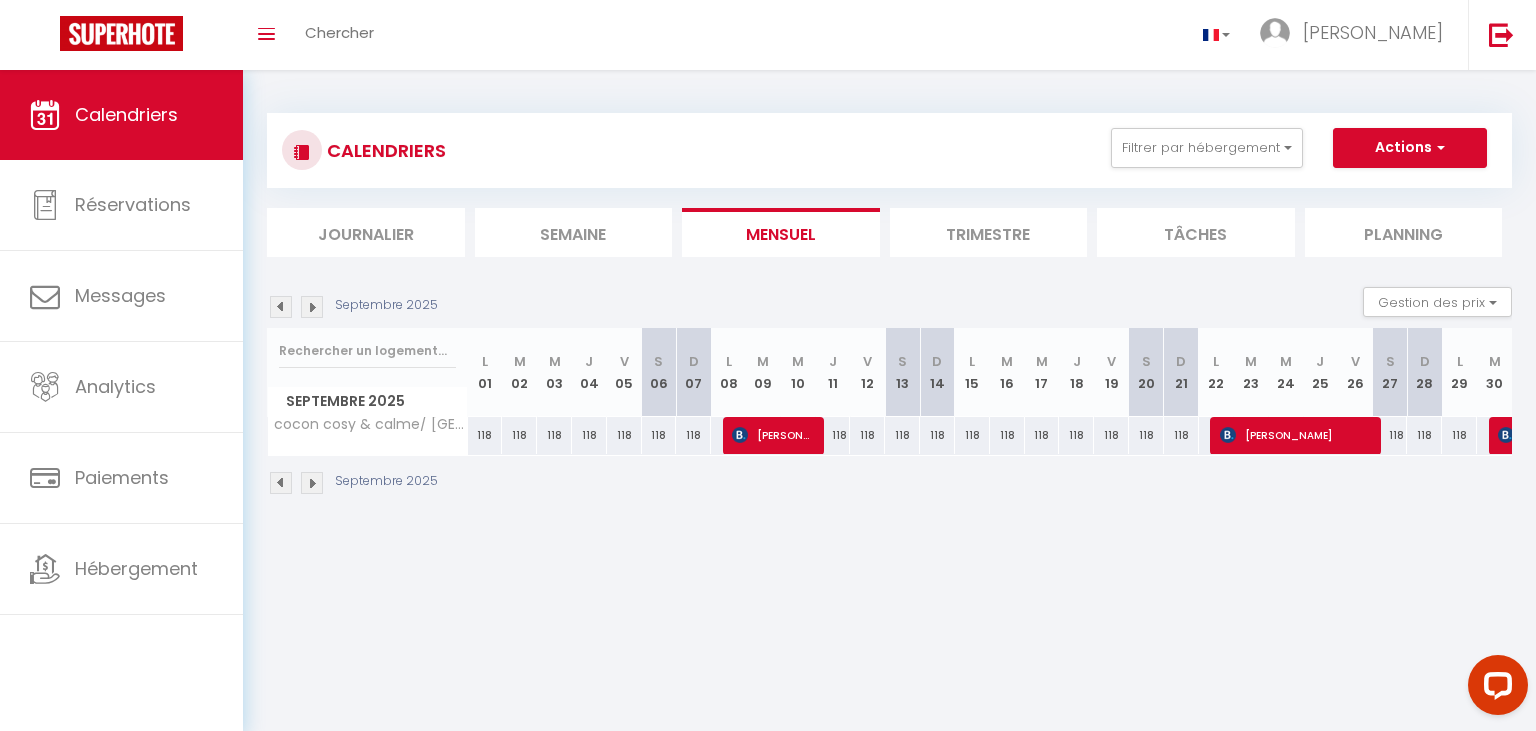 click at bounding box center [281, 307] 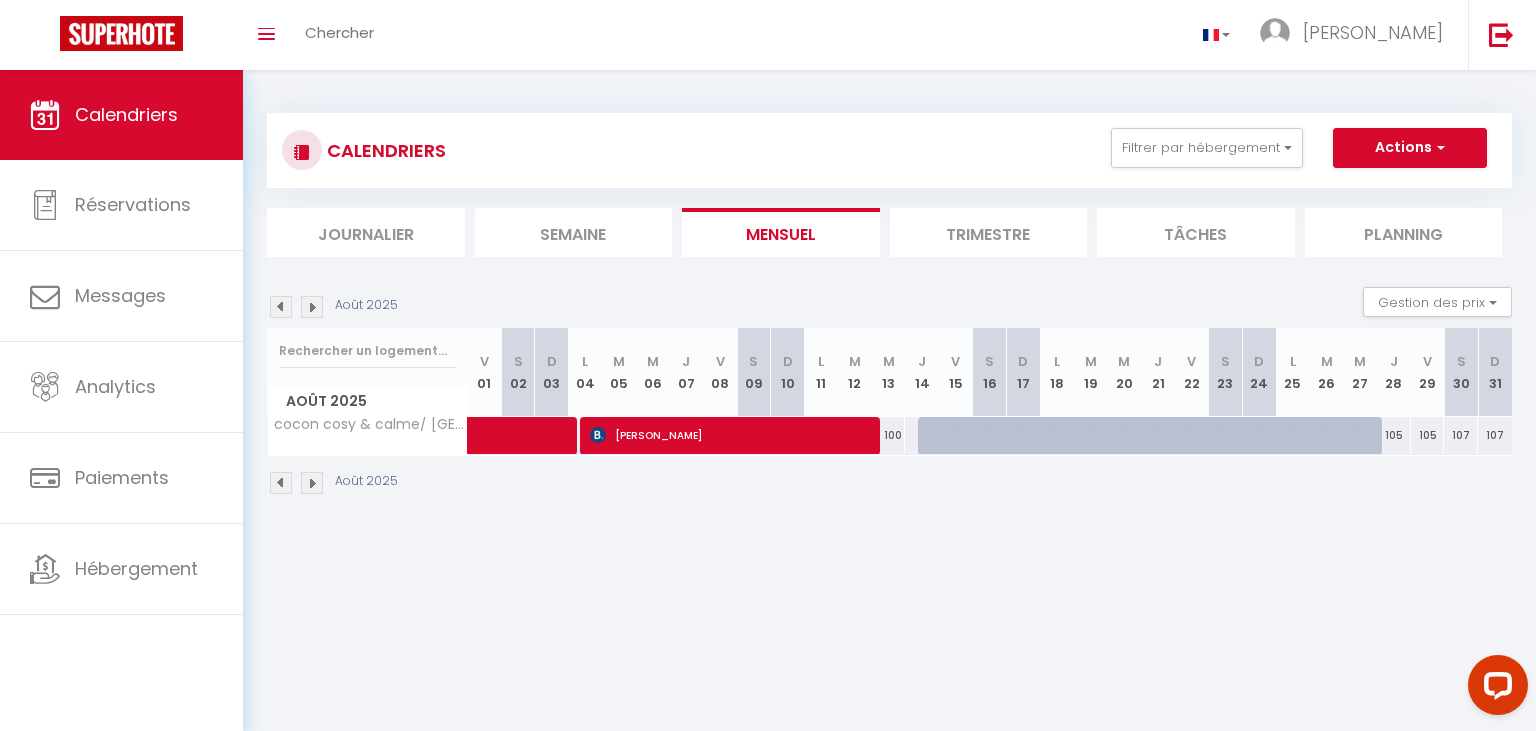 click on "[PERSON_NAME]" at bounding box center [731, 435] 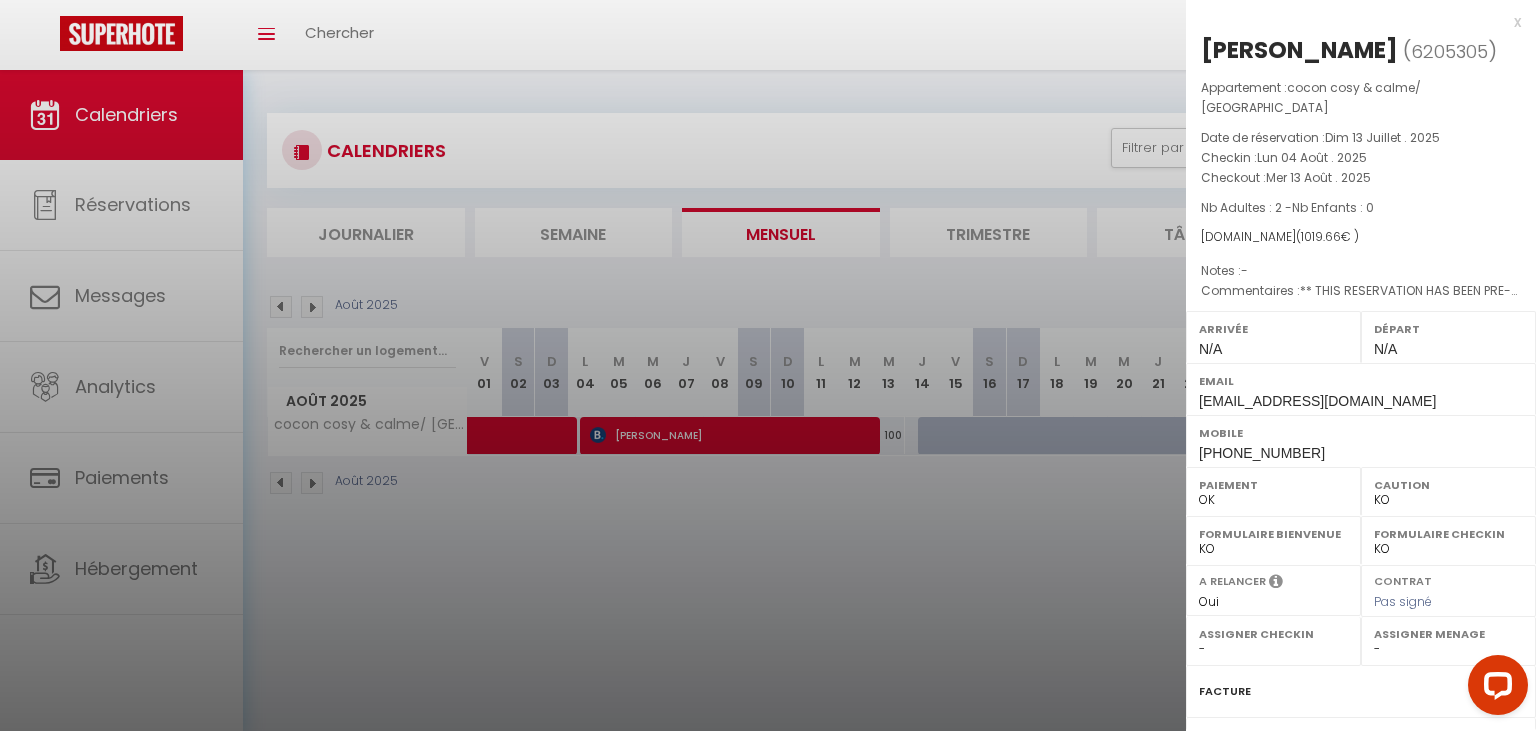 click at bounding box center (768, 365) 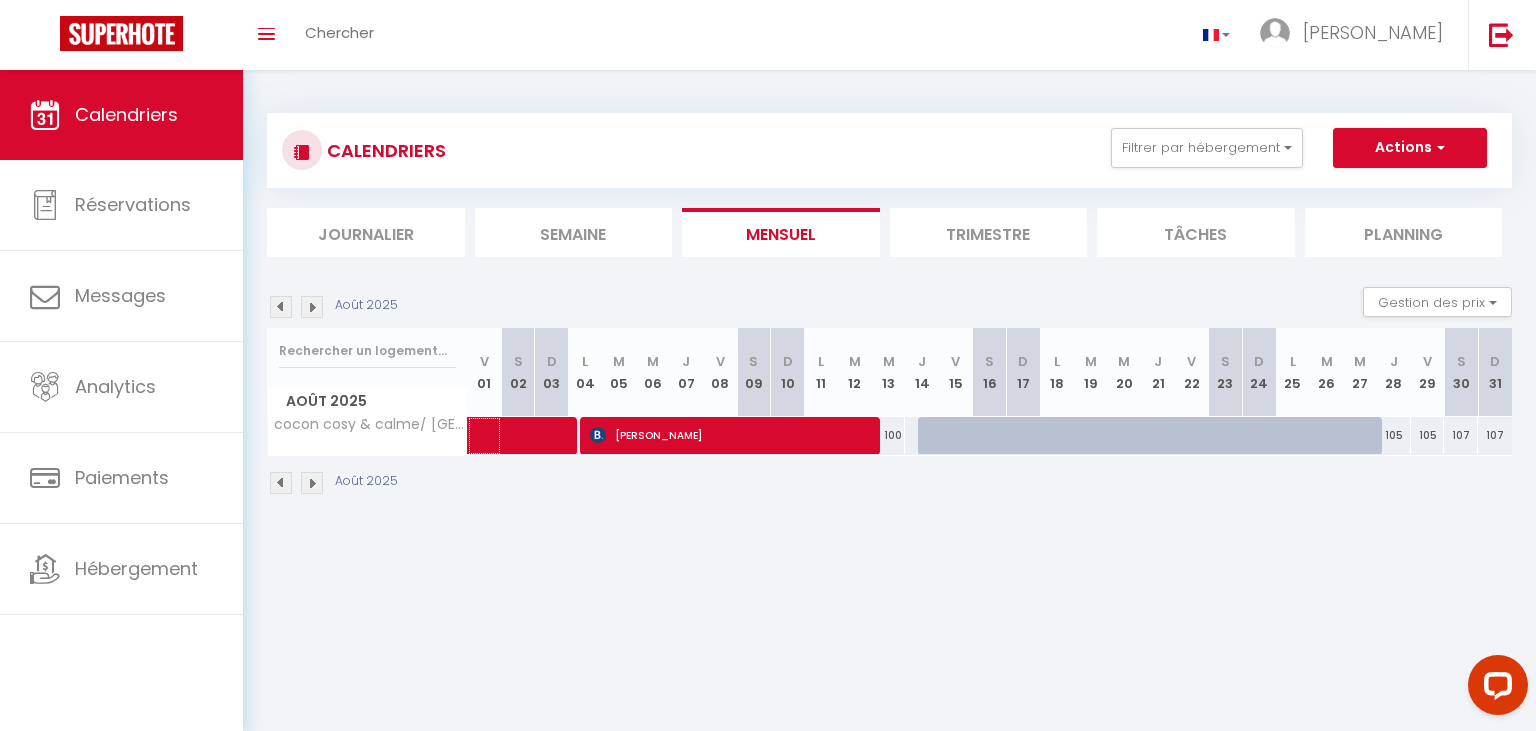 click at bounding box center [558, 436] 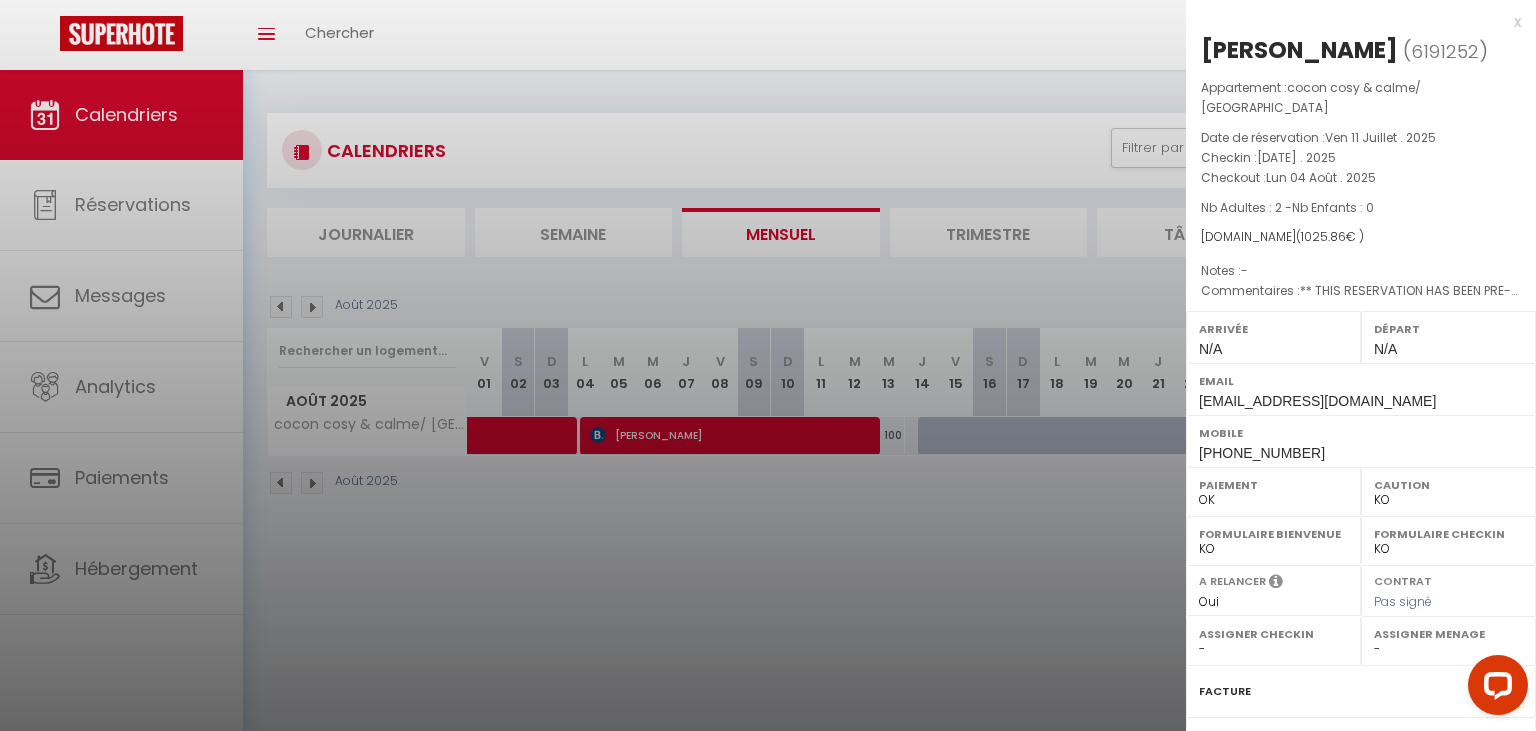 click at bounding box center (768, 365) 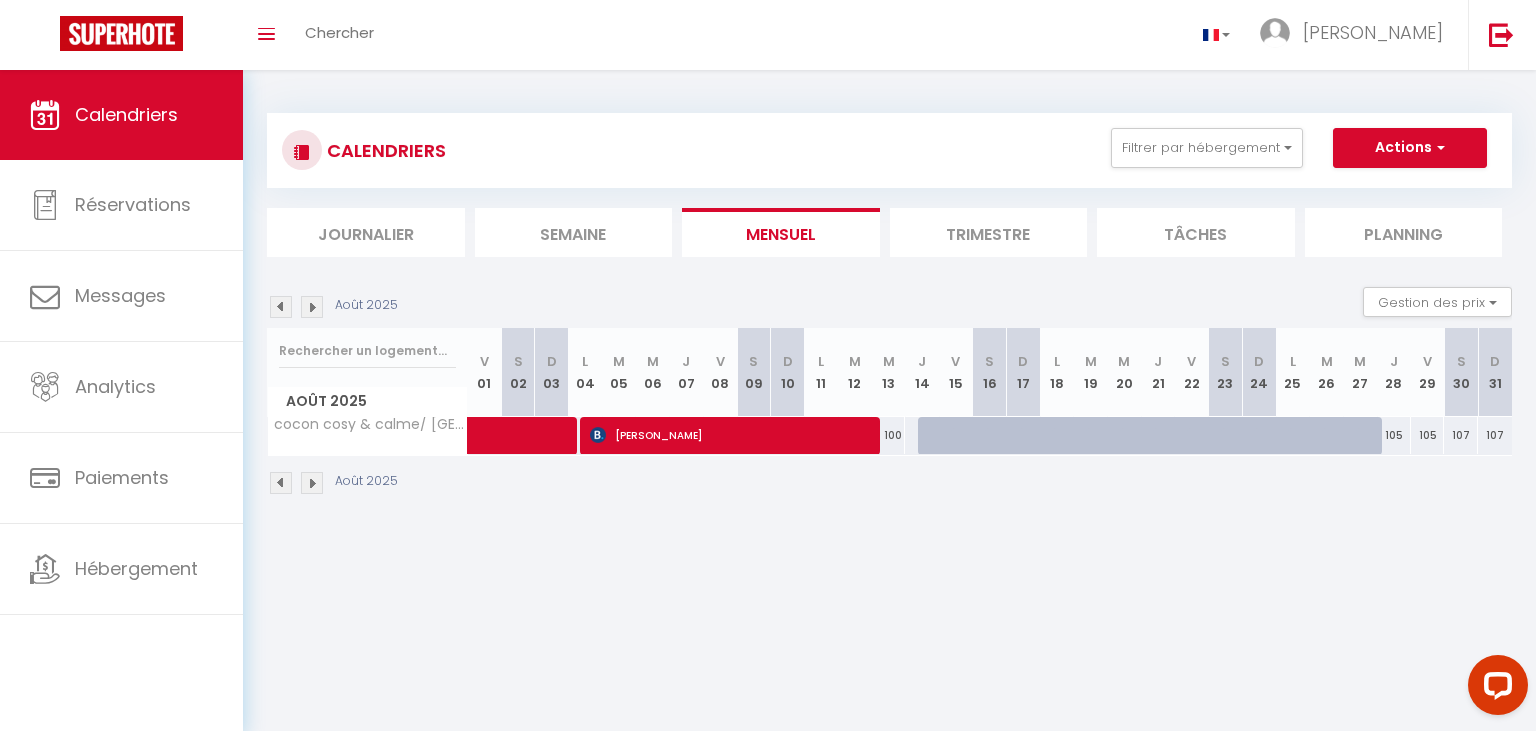 click on "[PERSON_NAME]" at bounding box center (731, 435) 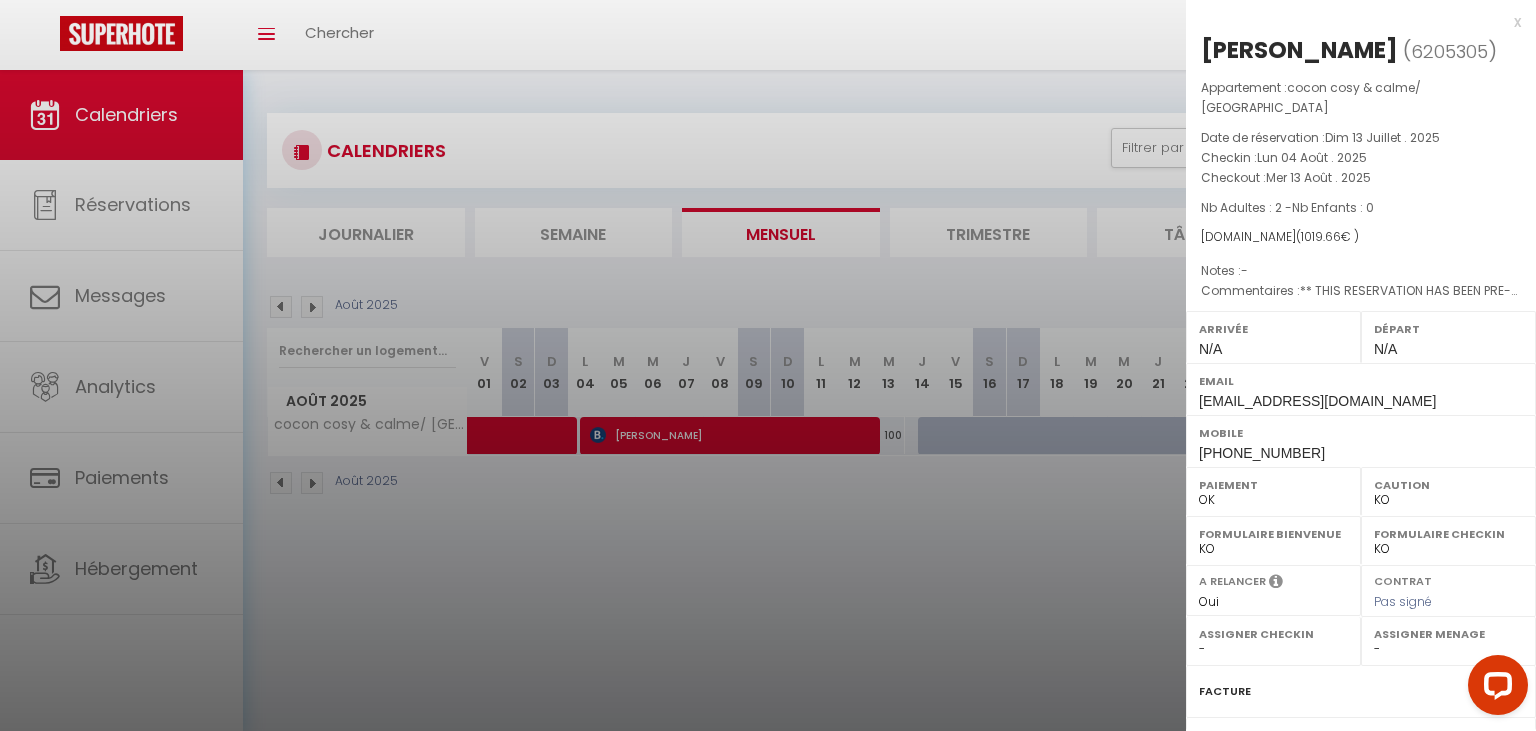 click at bounding box center [768, 365] 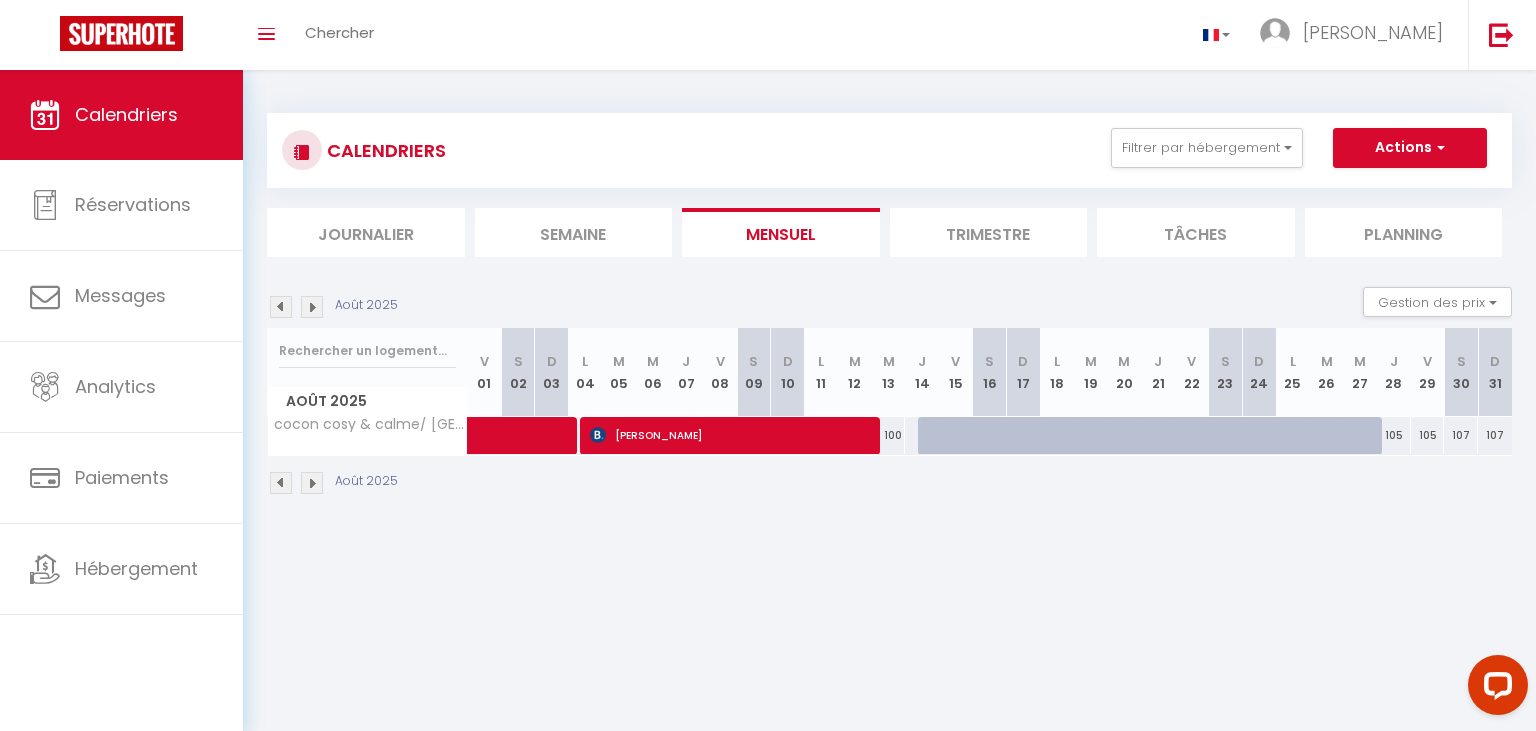 click at bounding box center [281, 307] 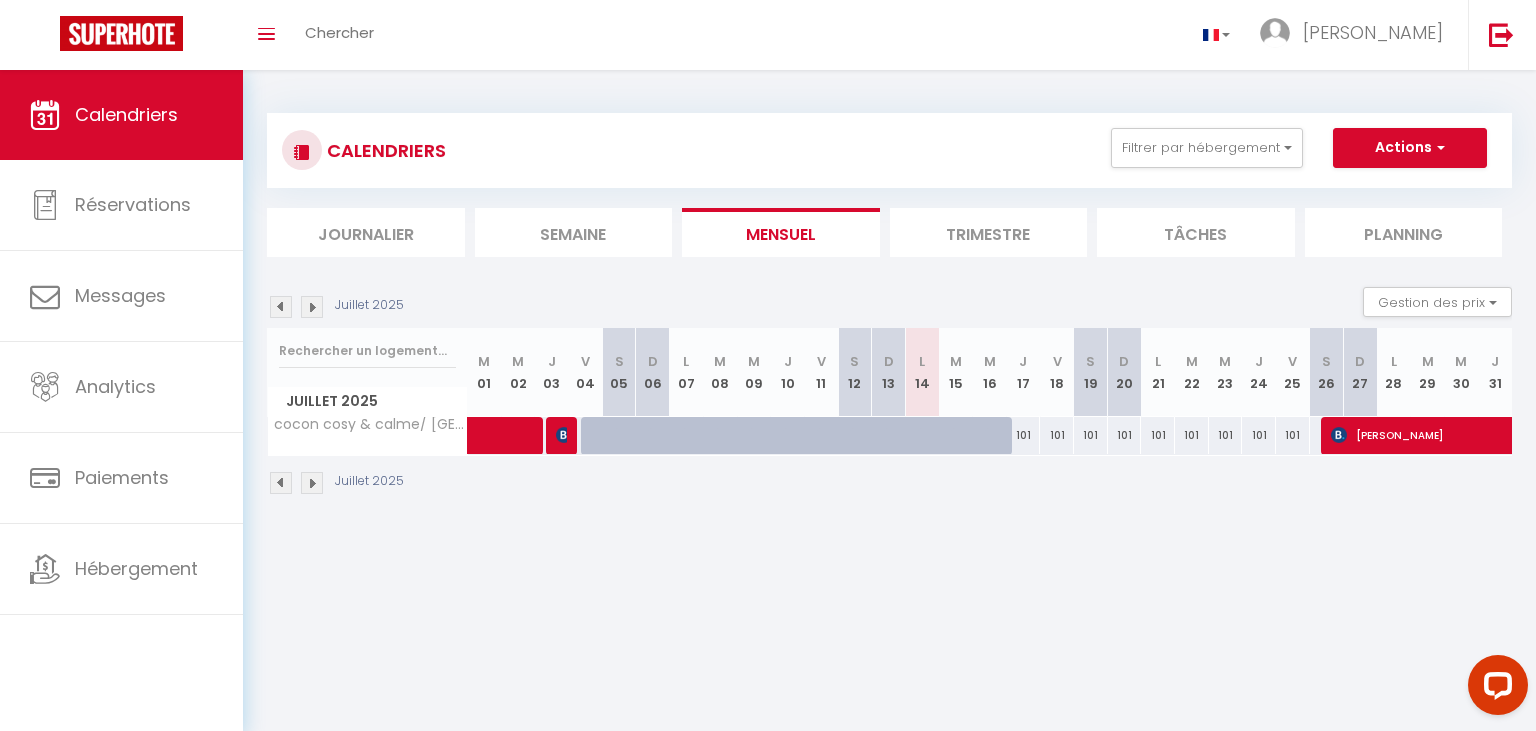 click at bounding box center (312, 307) 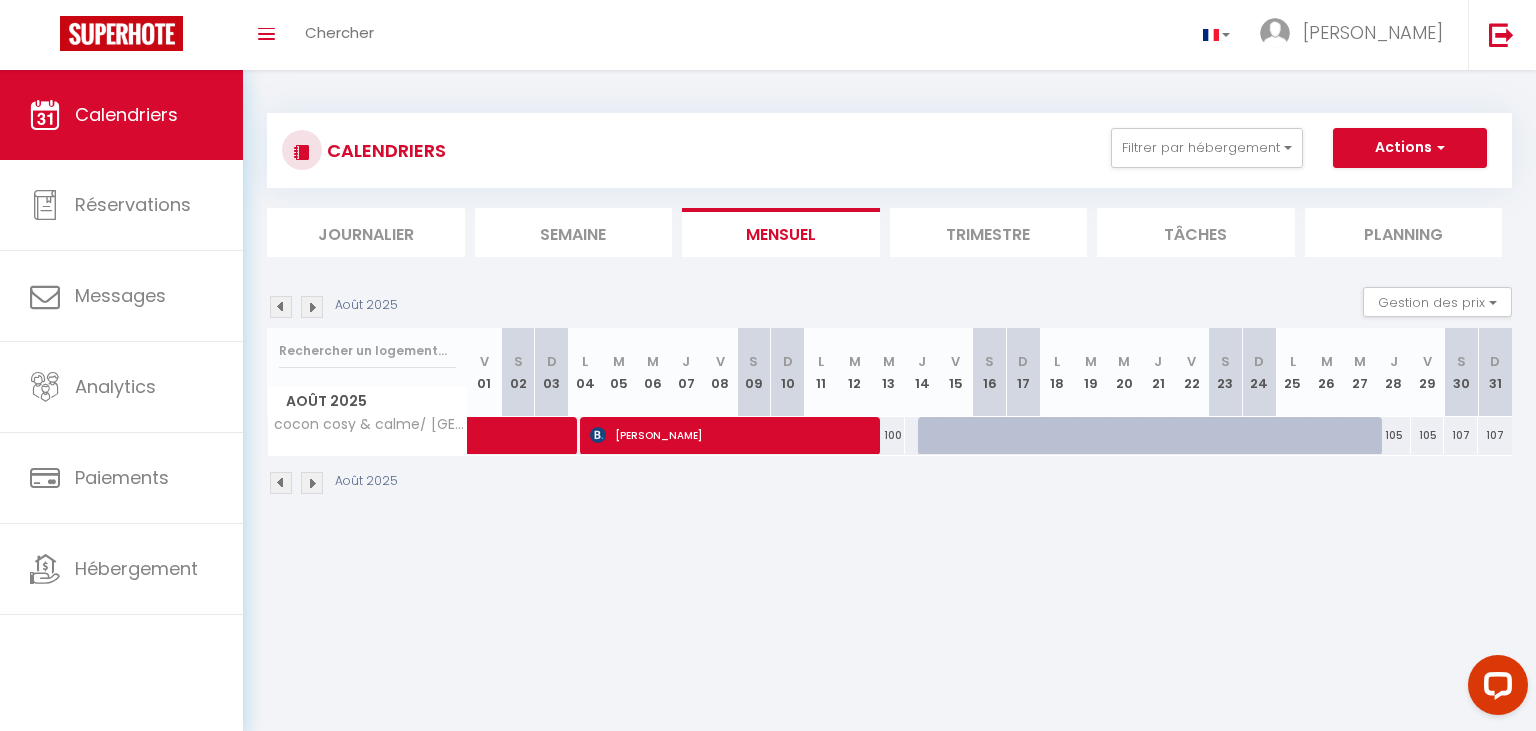 click at bounding box center (312, 307) 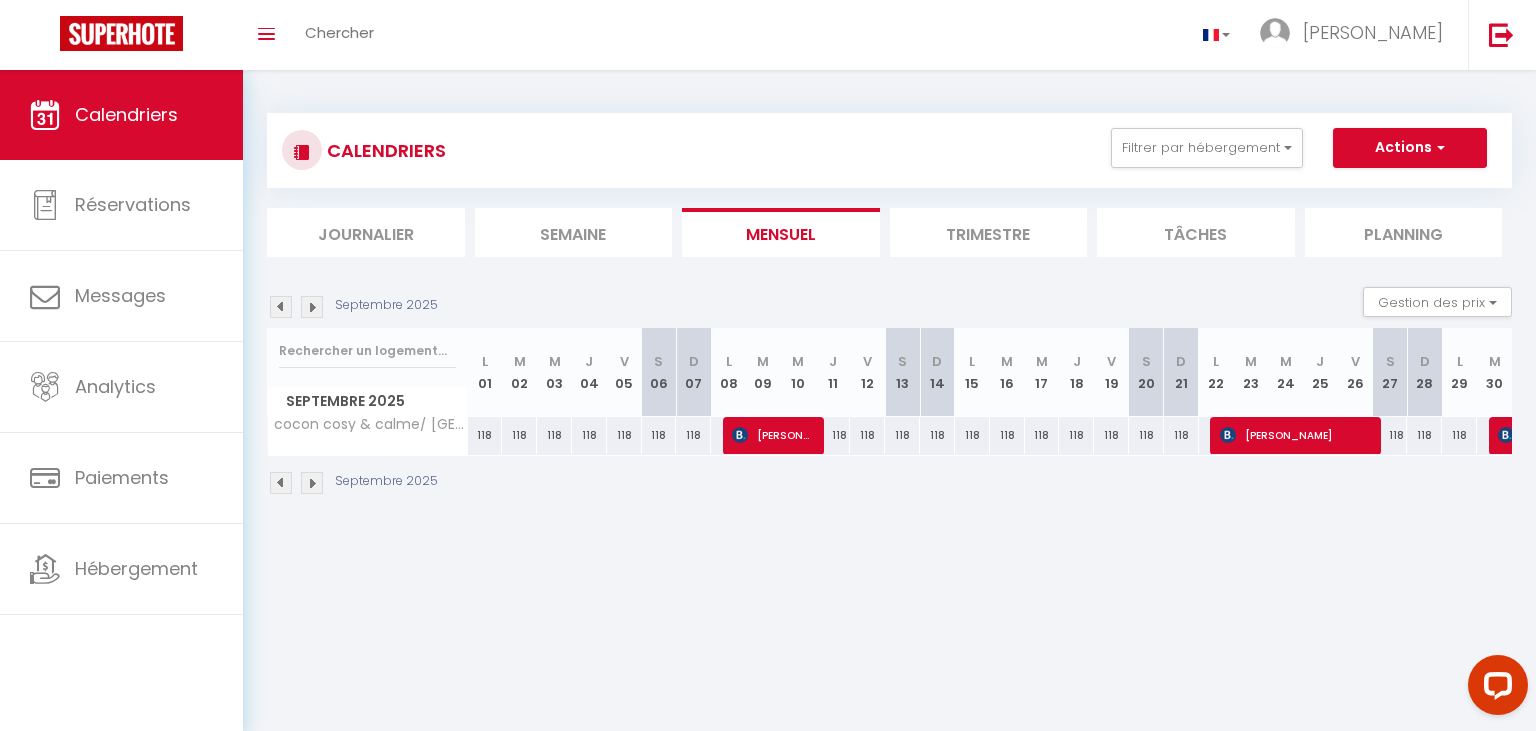 click at bounding box center (312, 307) 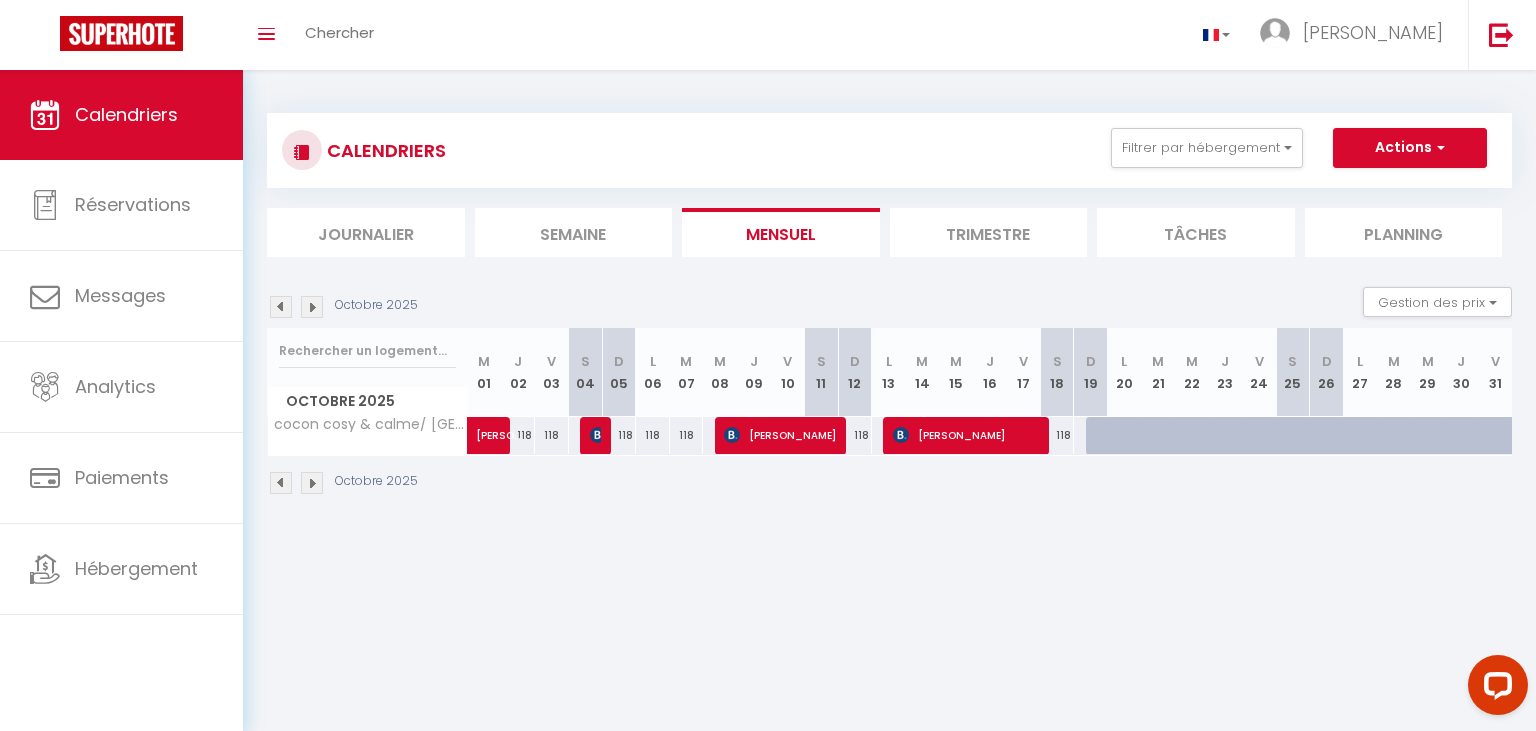 click at bounding box center (312, 307) 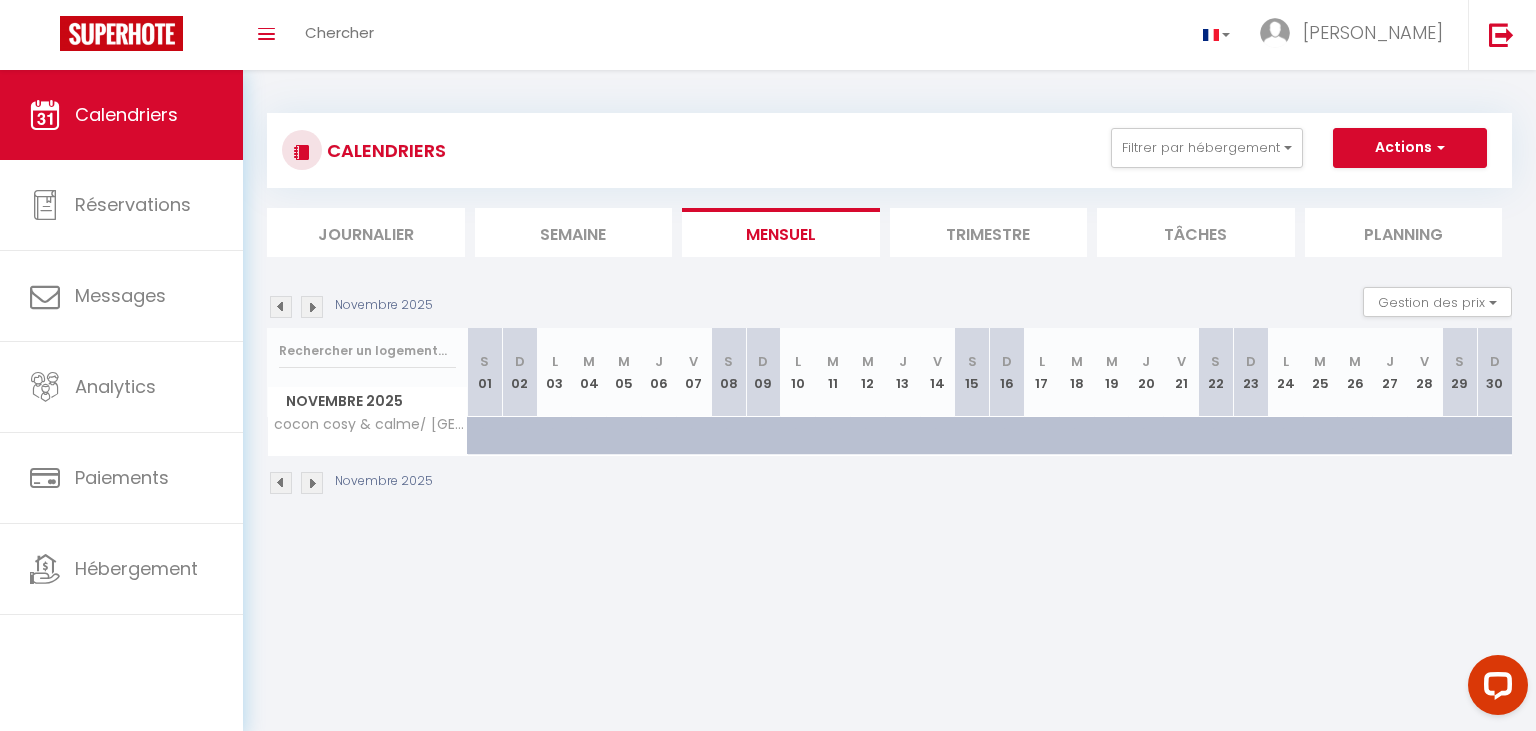 click at bounding box center [281, 307] 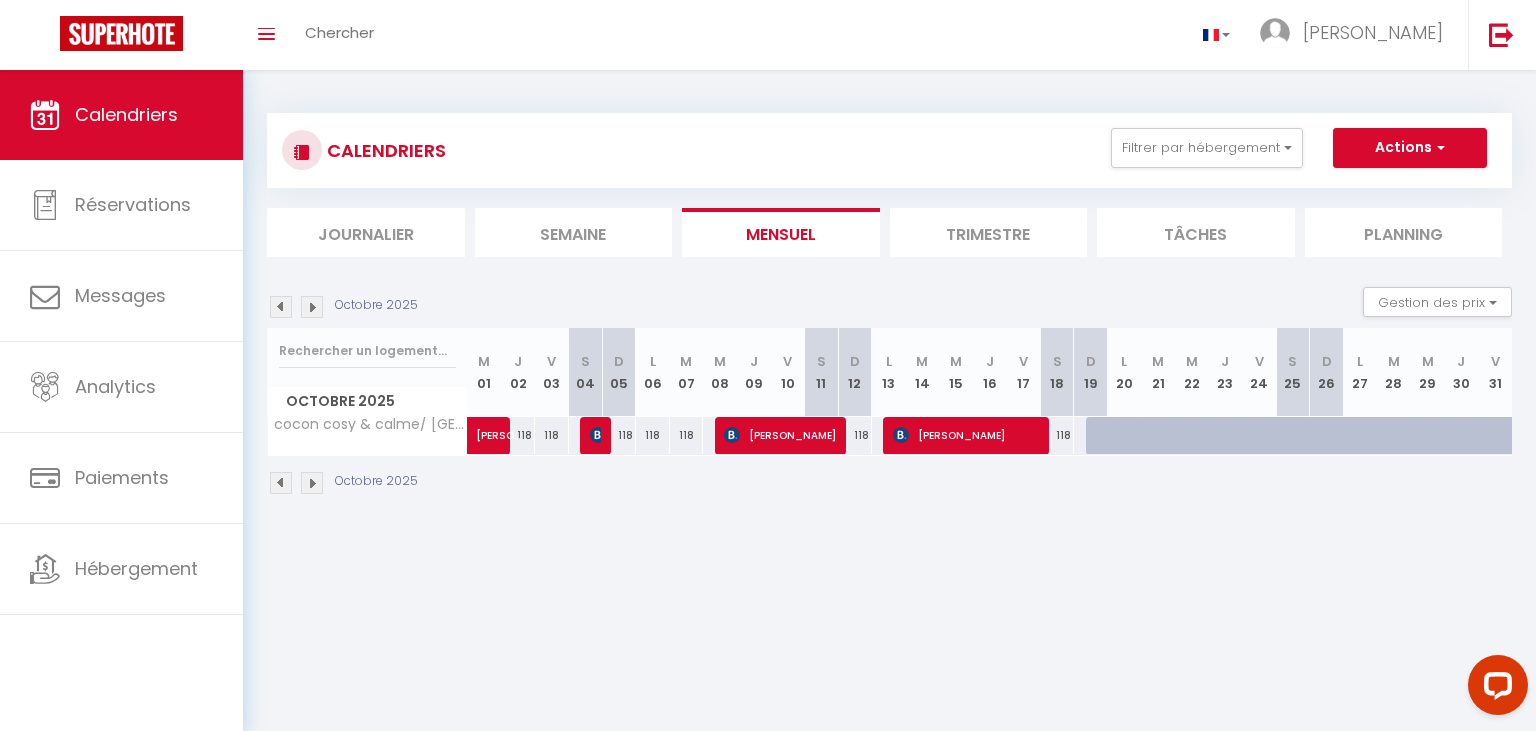 click at bounding box center [281, 307] 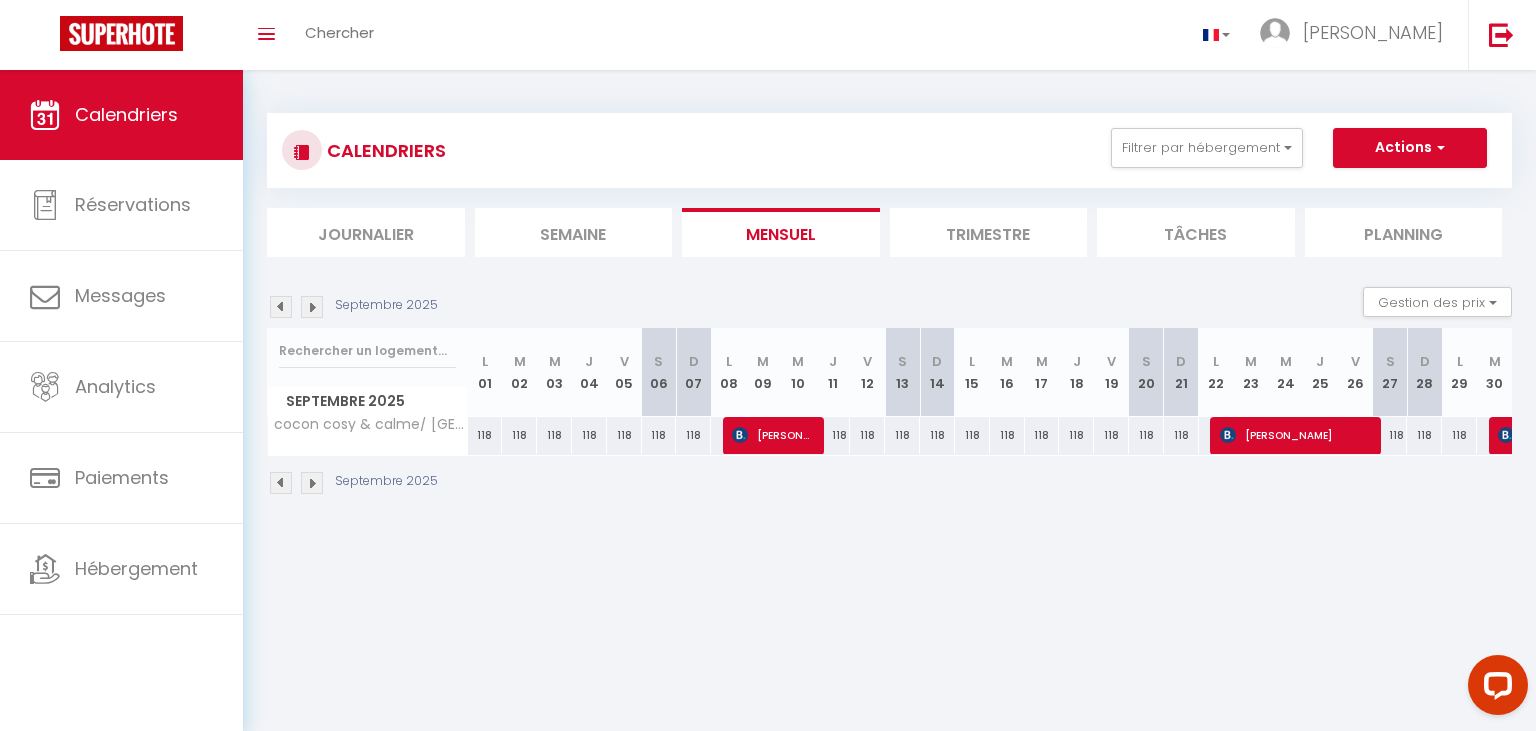 click at bounding box center (281, 307) 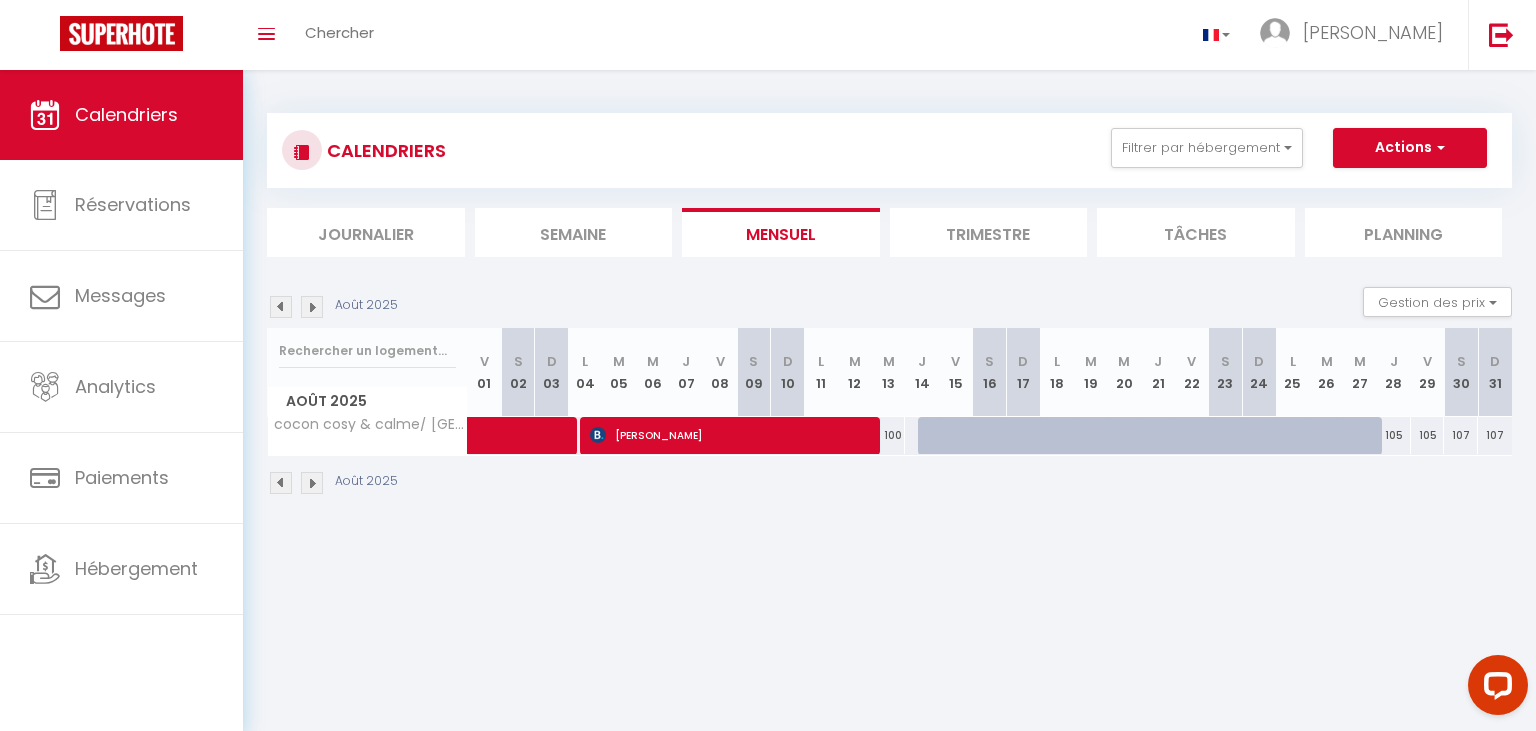click at bounding box center [281, 307] 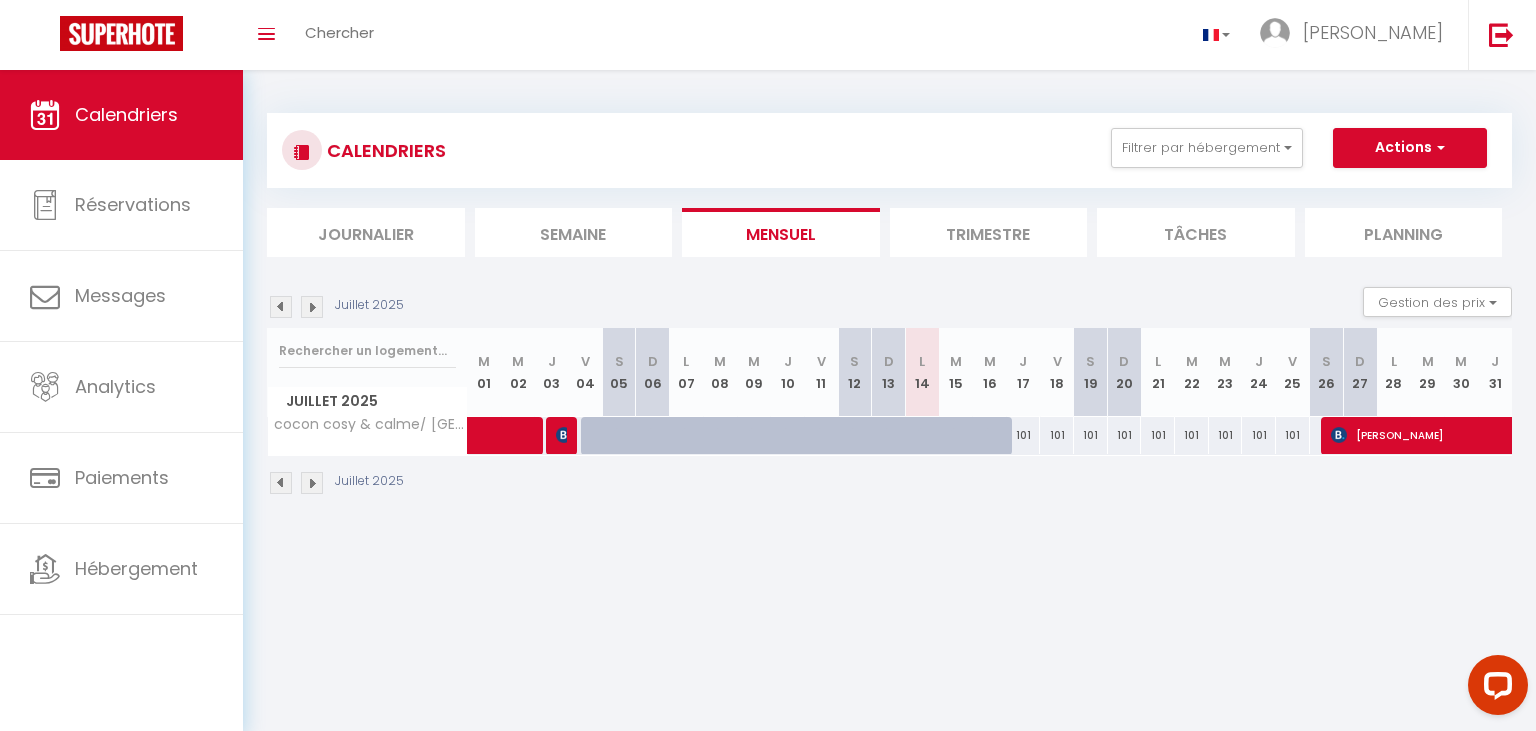 click at bounding box center [312, 307] 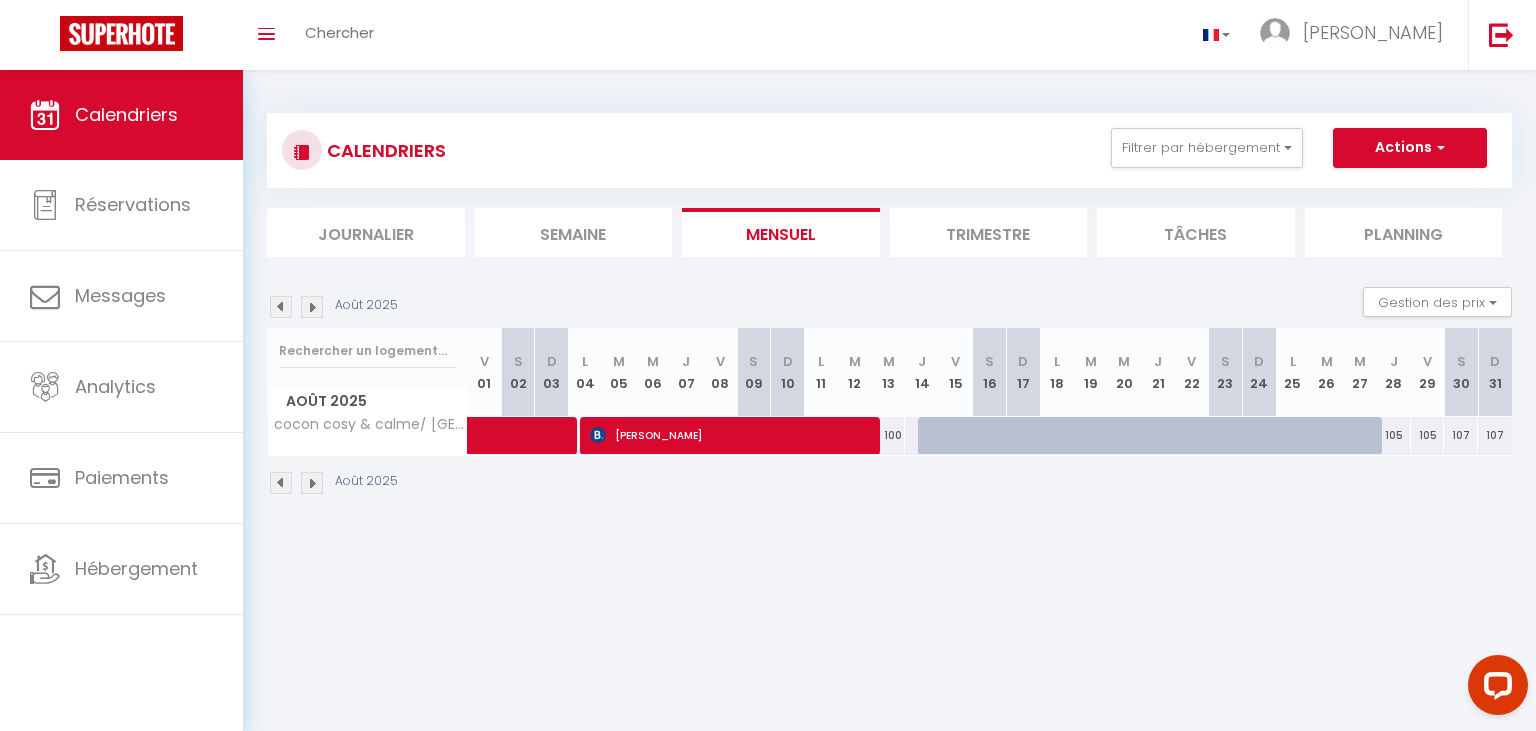 click on "Coaching SuperHote ce soir à 18h00, pour participer:  [URL][DOMAIN_NAME][SECURITY_DATA]   ×     Toggle navigation       Toggle Search     Toggle menubar     Chercher   BUTTON                 Anita   Paramètres            Résultat de la recherche   Aucun résultat     Calendriers     Réservations     Messages     Analytics      Paiements     Hébergement                   Résultat de la recherche   Id   Appart   Voyageur    Checkin   Checkout   Nuits   Pers.   Plateforme   Statut     Résultat de la recherche   Aucun résultat           CALENDRIERS
Filtrer par hébergement
Tous       cocon cosy & calme/ montmartre    Effacer   Sauvegarder
Actions
Nouvelle réservation   Exporter les réservations   Importer les réservations
Journalier
[GEOGRAPHIC_DATA]
Mensuel" at bounding box center (768, 435) 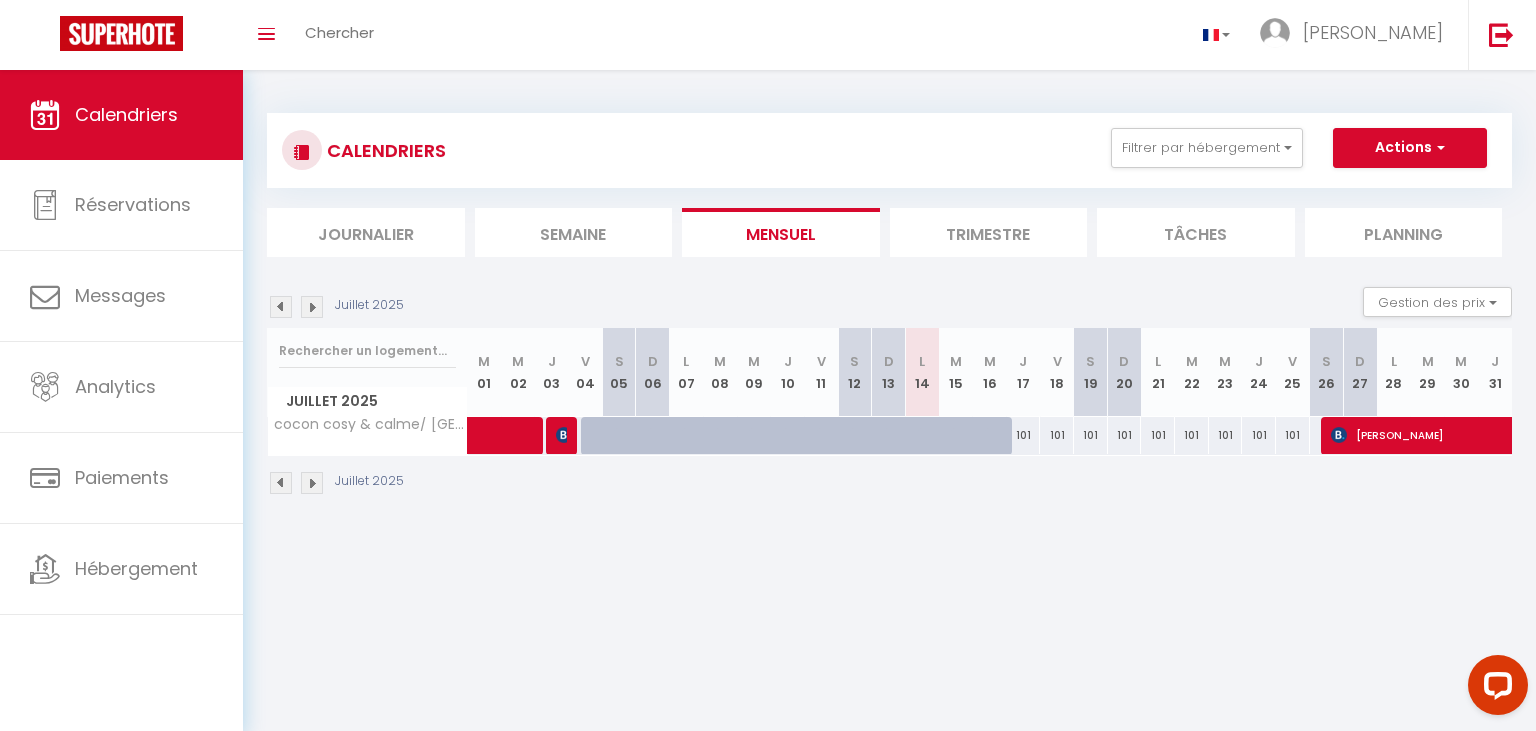 click at bounding box center [312, 307] 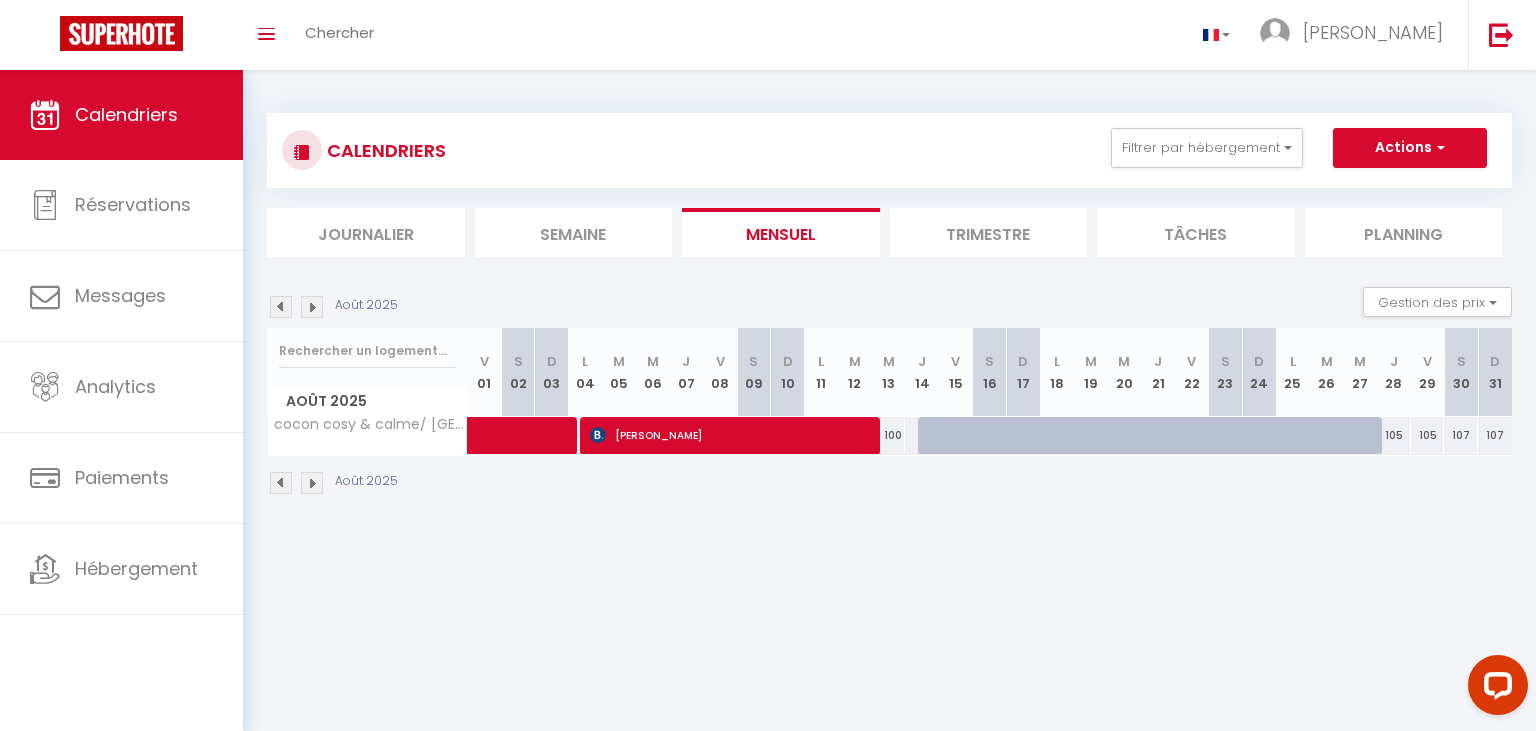 click at bounding box center (312, 307) 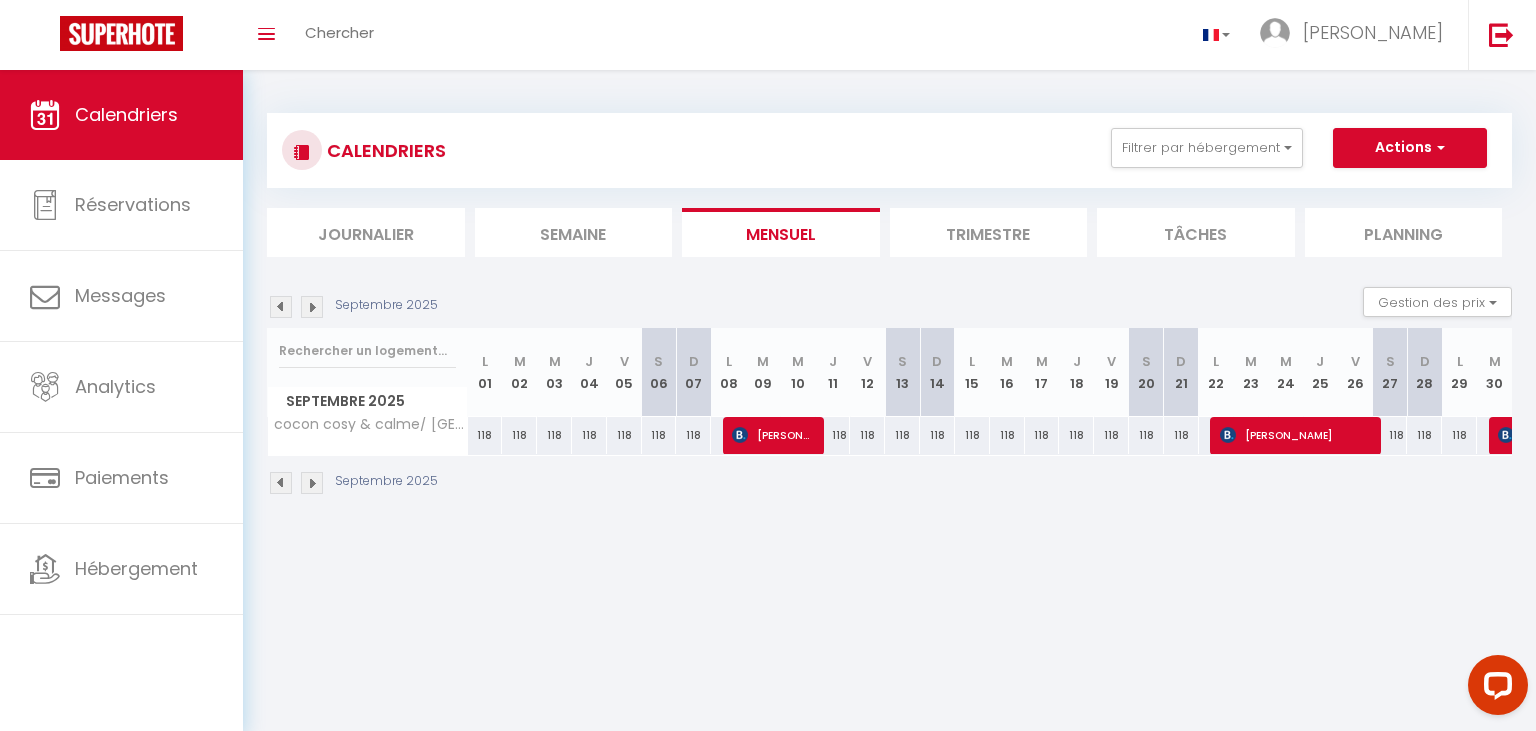 click at bounding box center (312, 307) 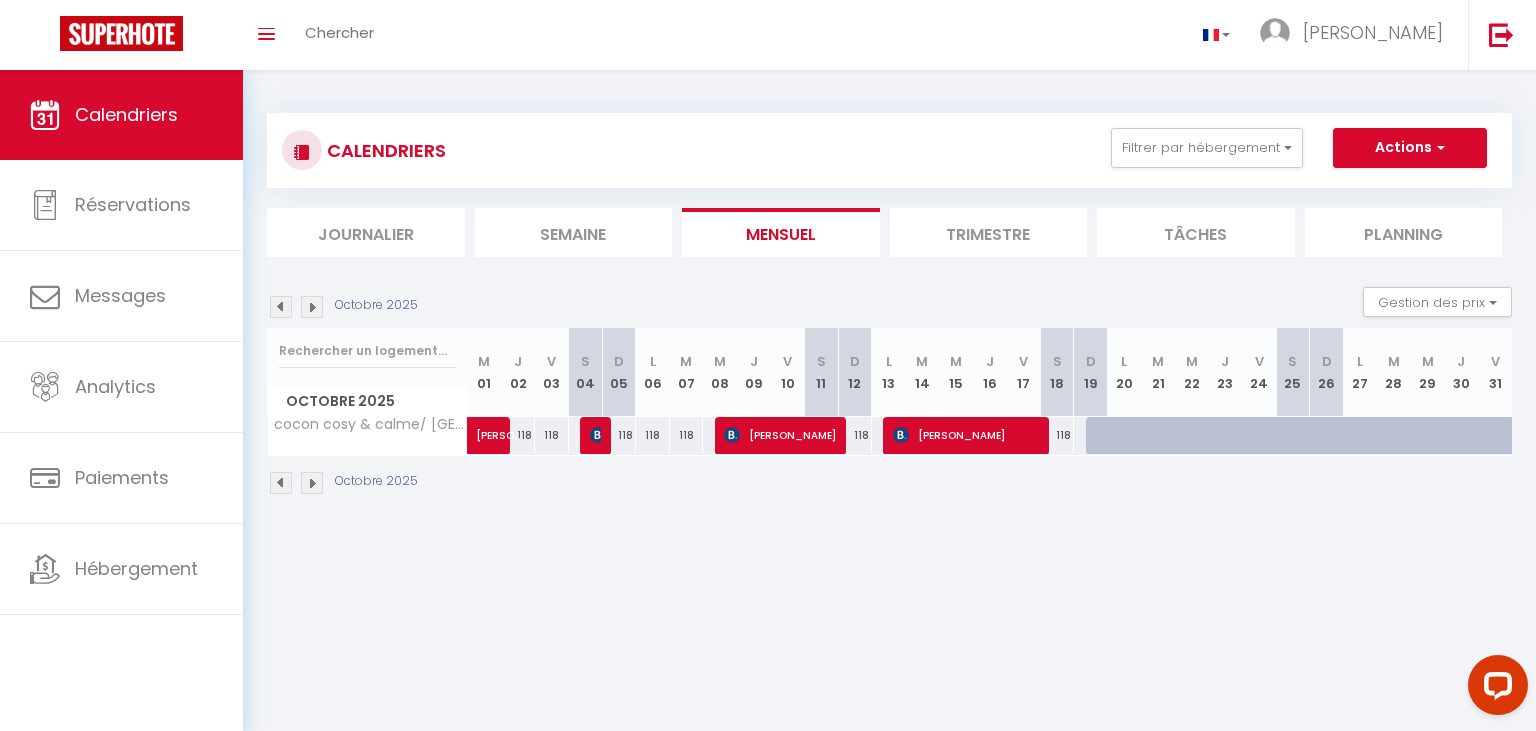 click at bounding box center (281, 307) 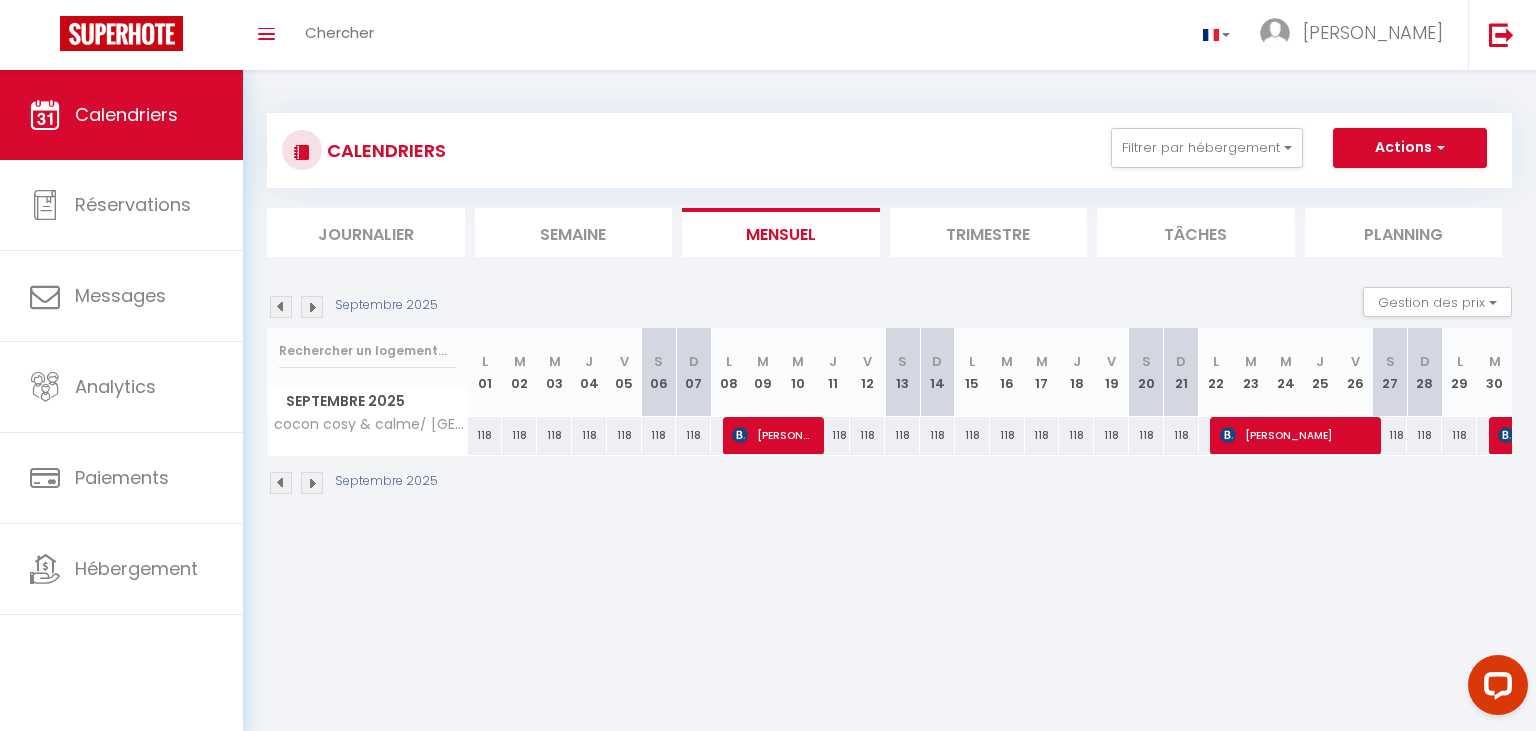 click at bounding box center [312, 307] 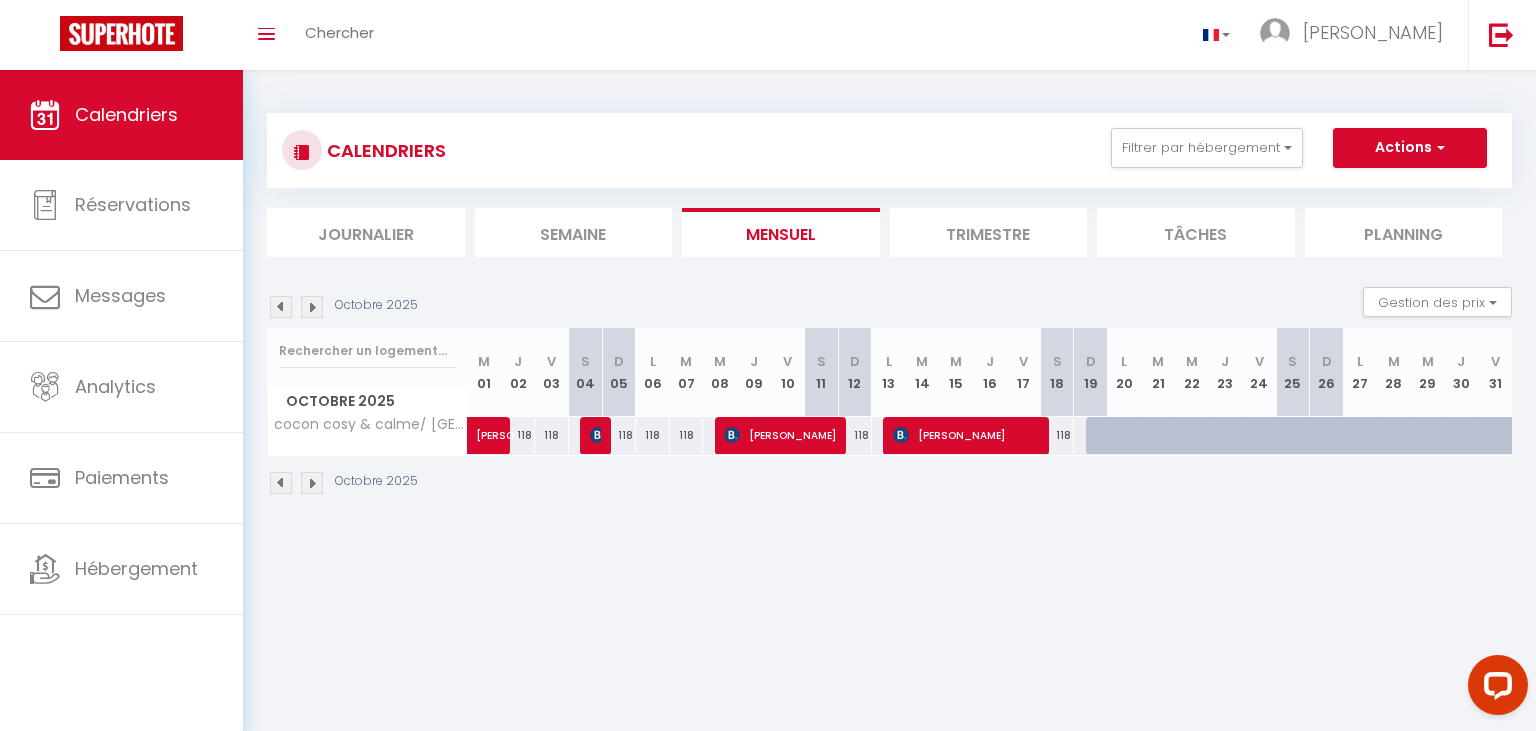 click on "118" at bounding box center [1090, 435] 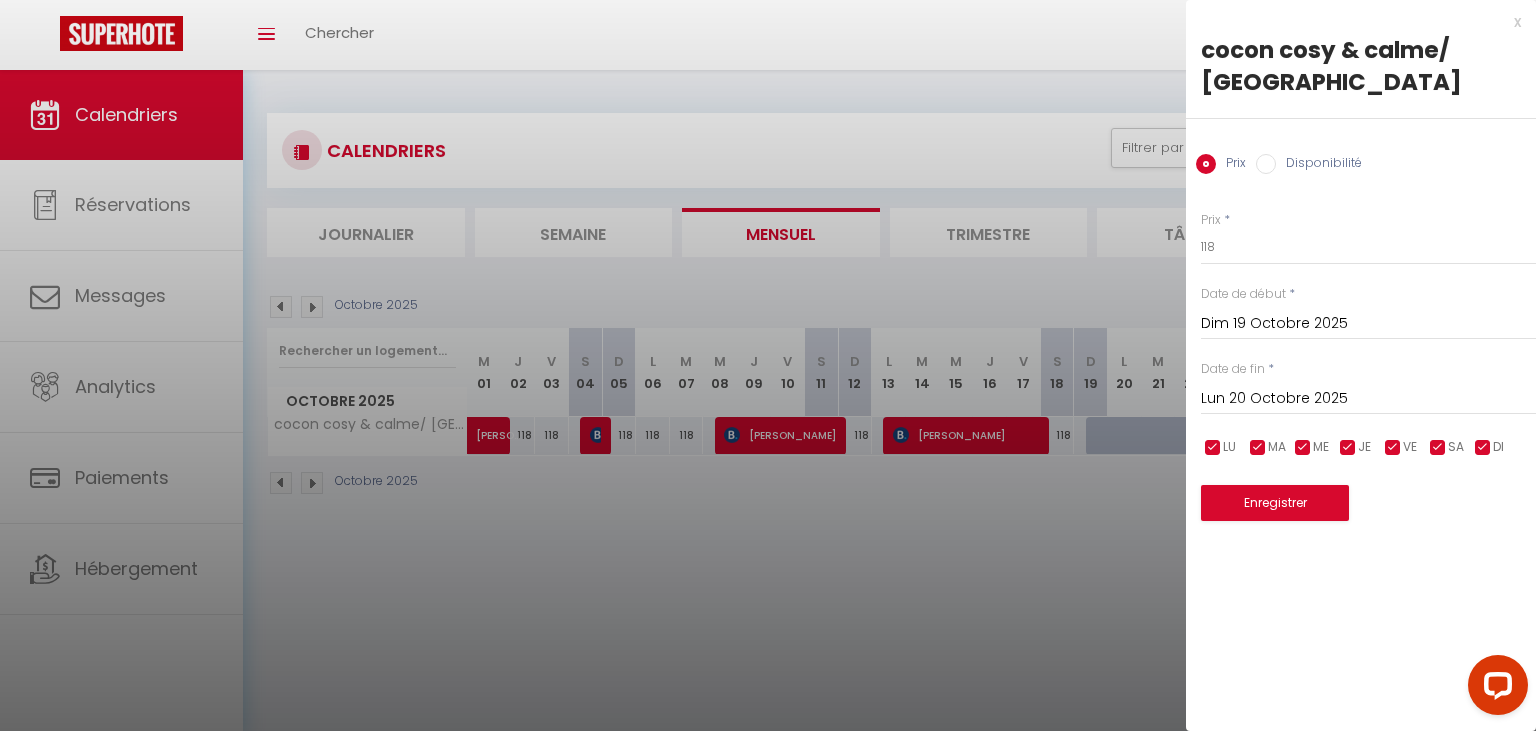 click on "Disponibilité" at bounding box center (1266, 164) 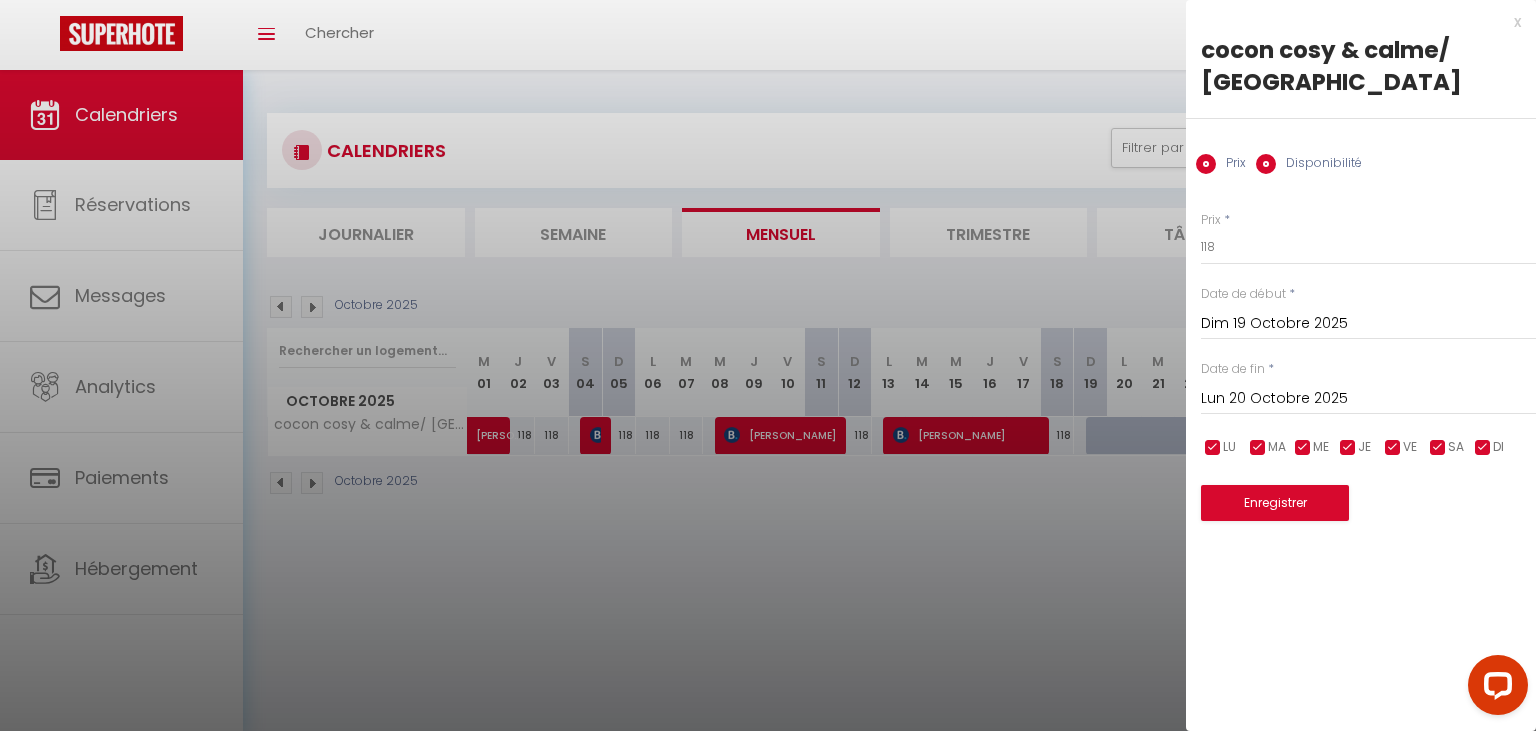 radio on "false" 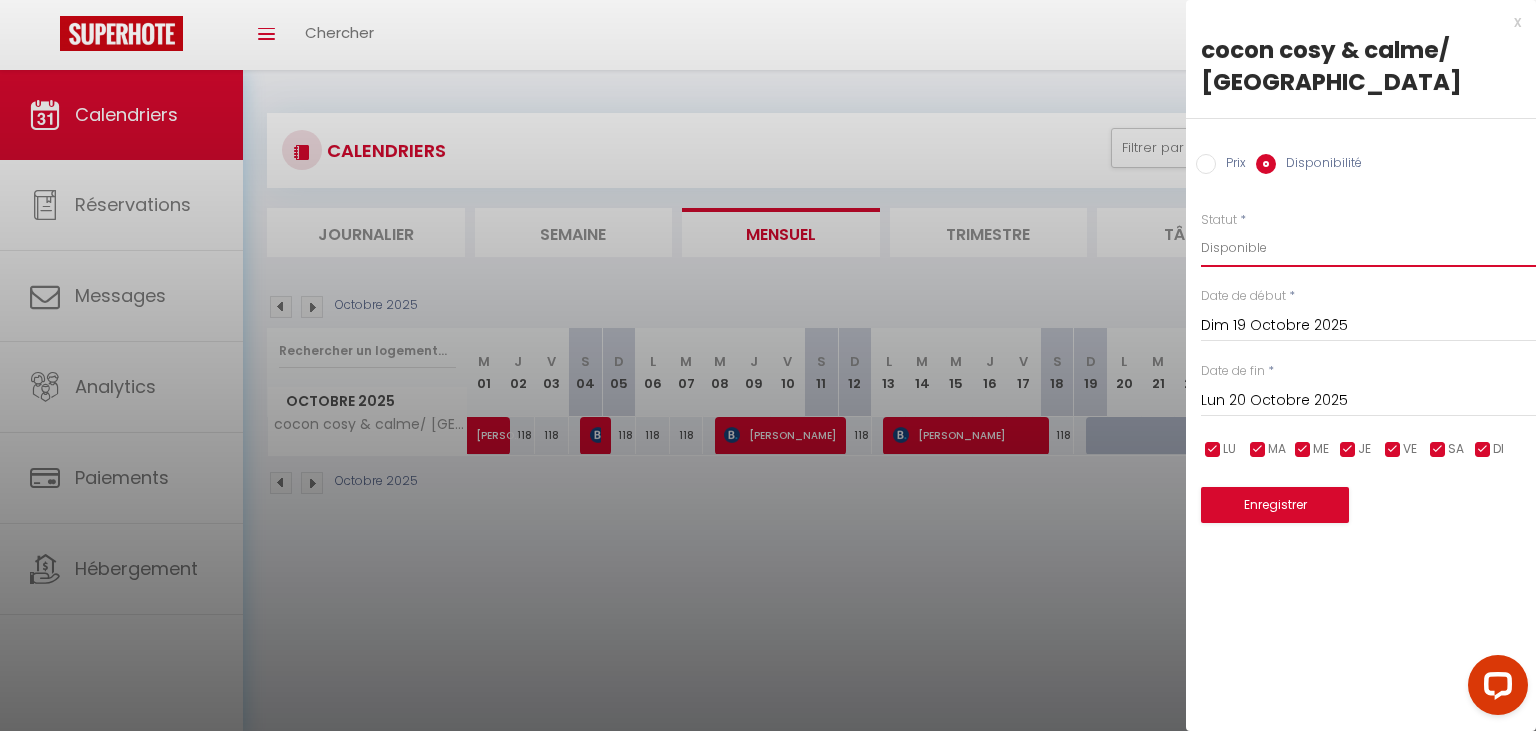 click on "Disponible
Indisponible" at bounding box center [1368, 248] 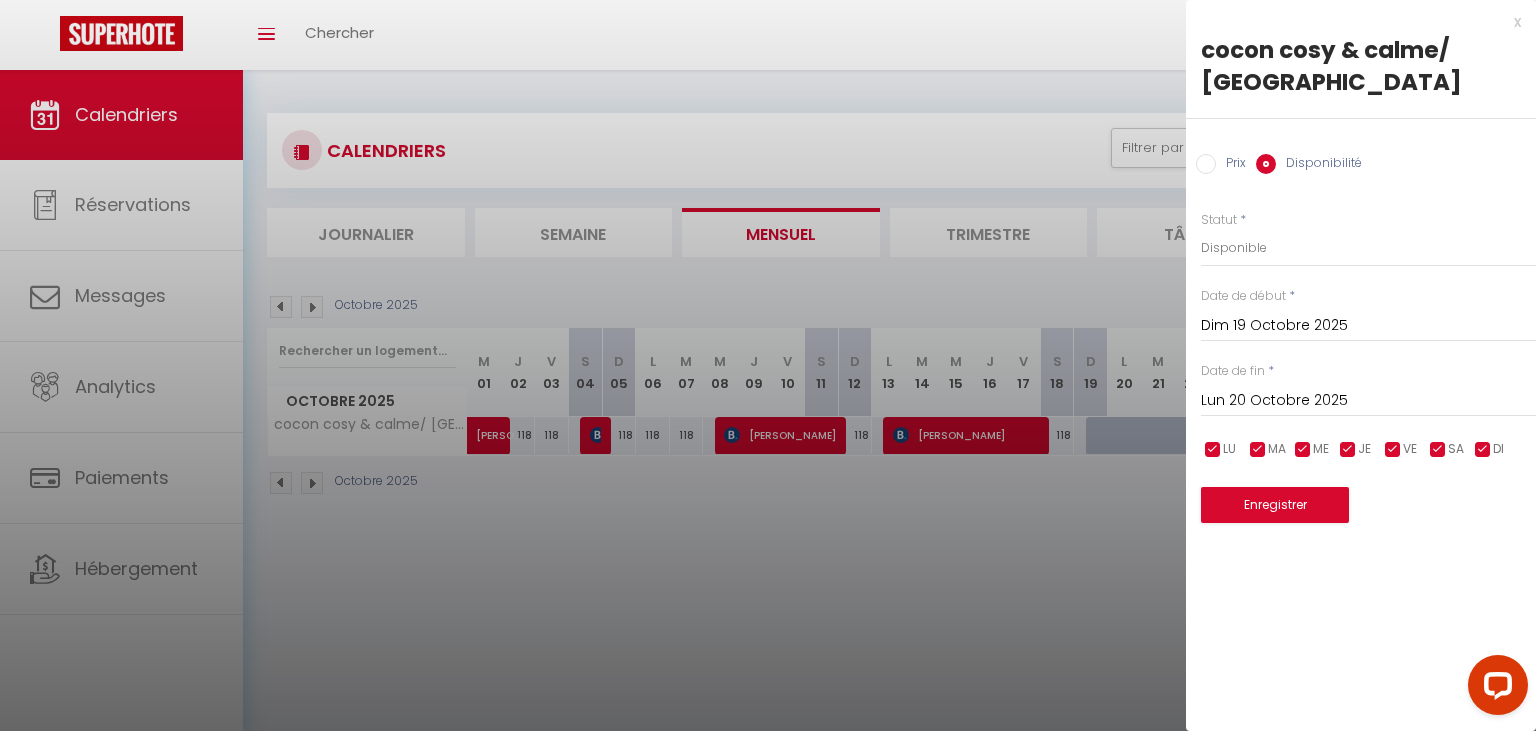 click on "Statut
*
Disponible
Indisponible" at bounding box center [1368, 239] 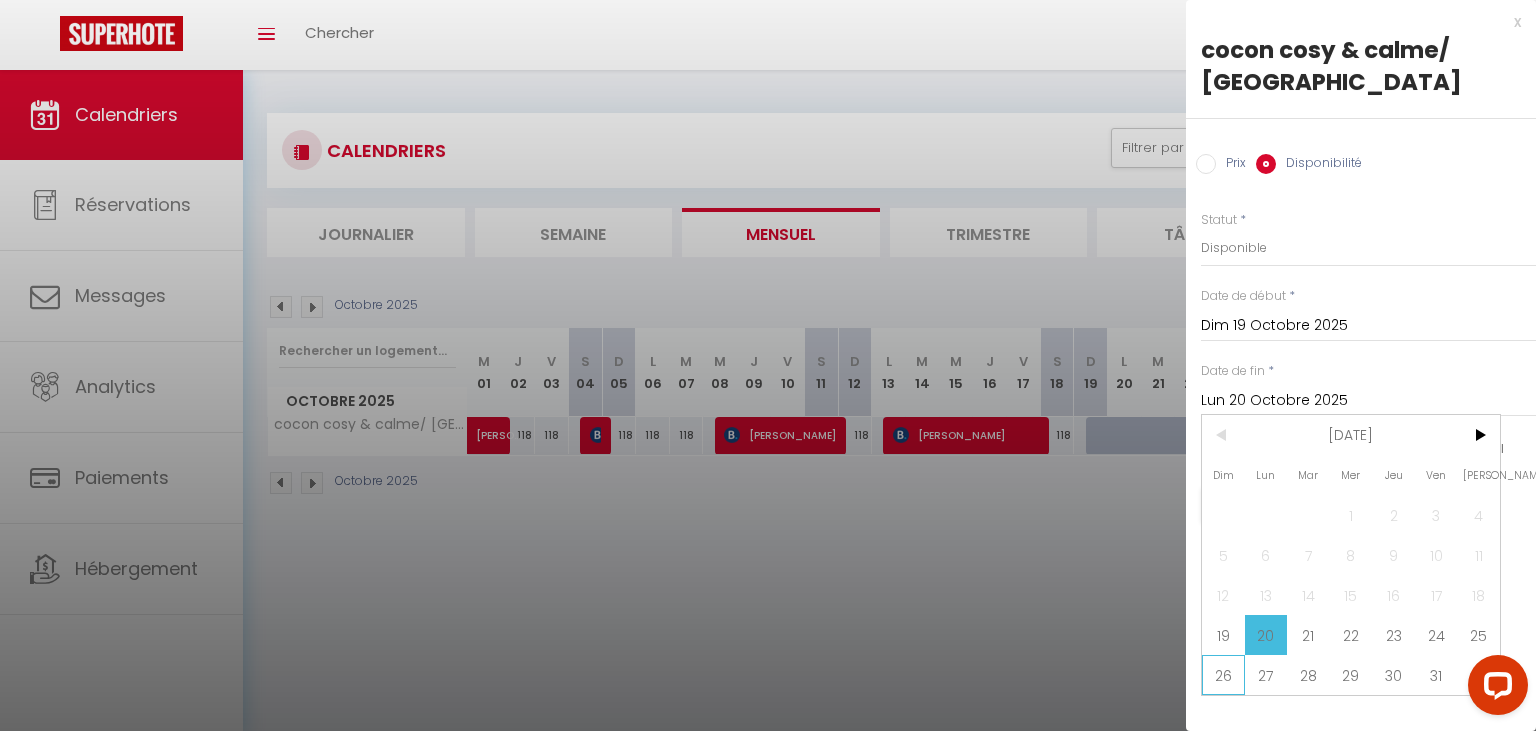 click on "26" at bounding box center (1223, 675) 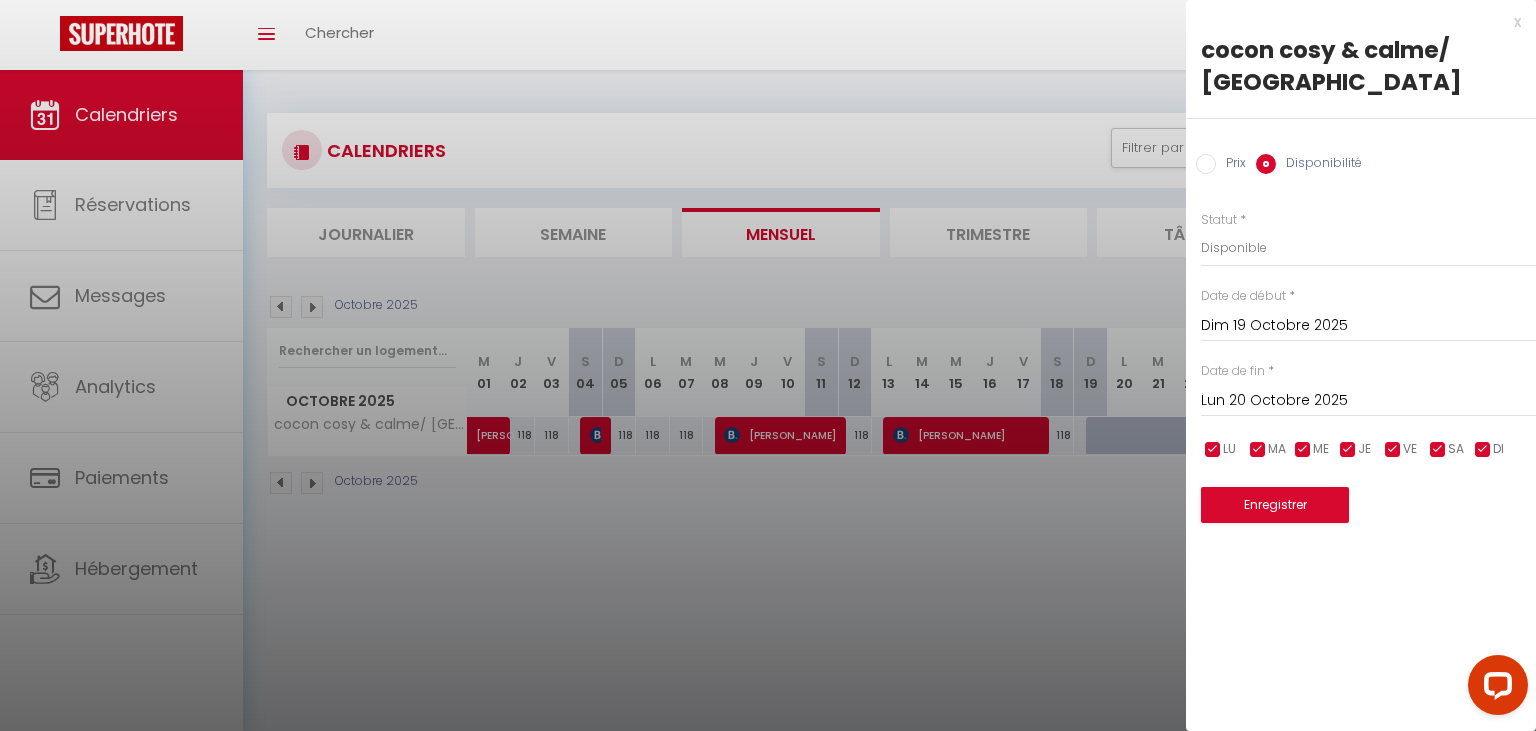 type on "Dim 26 Octobre 2025" 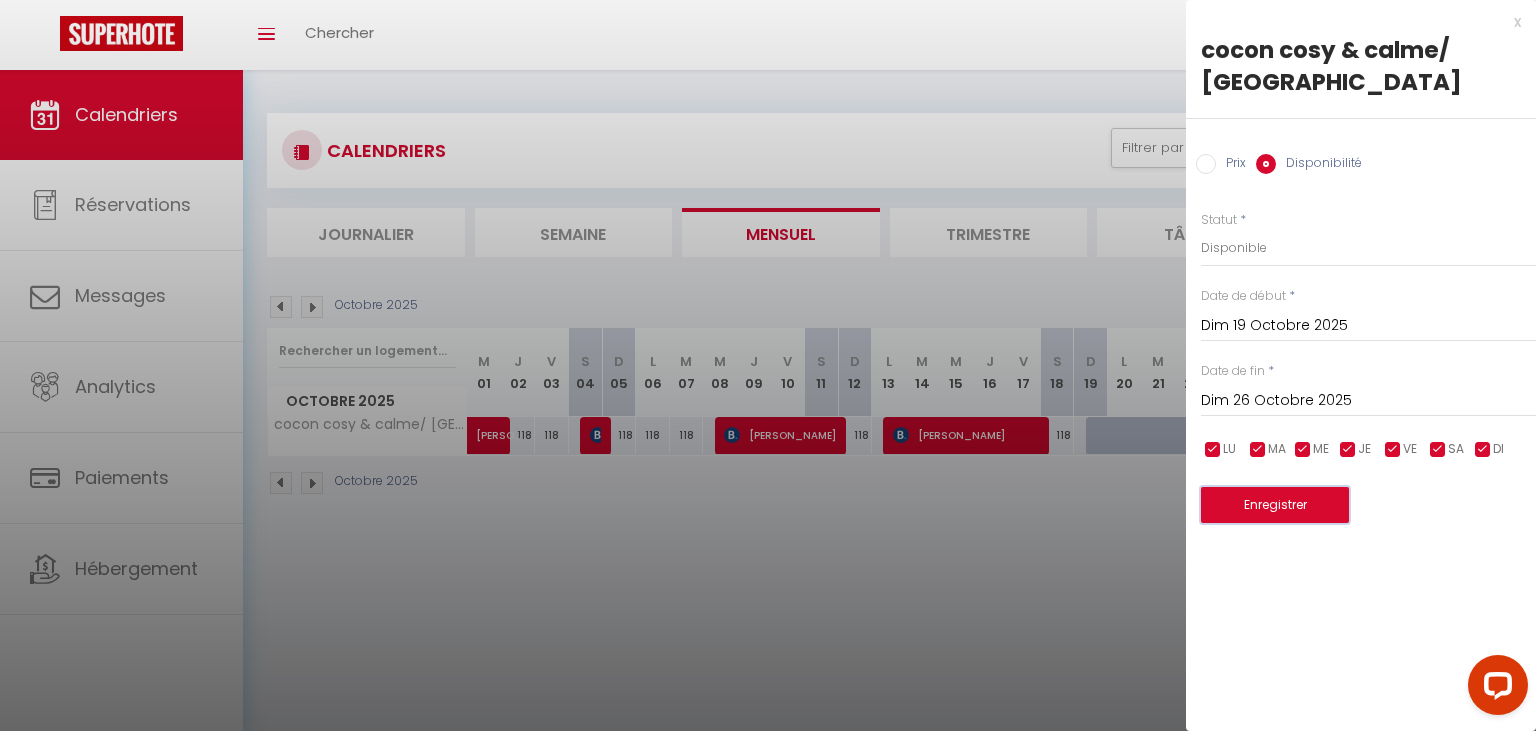 click on "Enregistrer" at bounding box center (1275, 505) 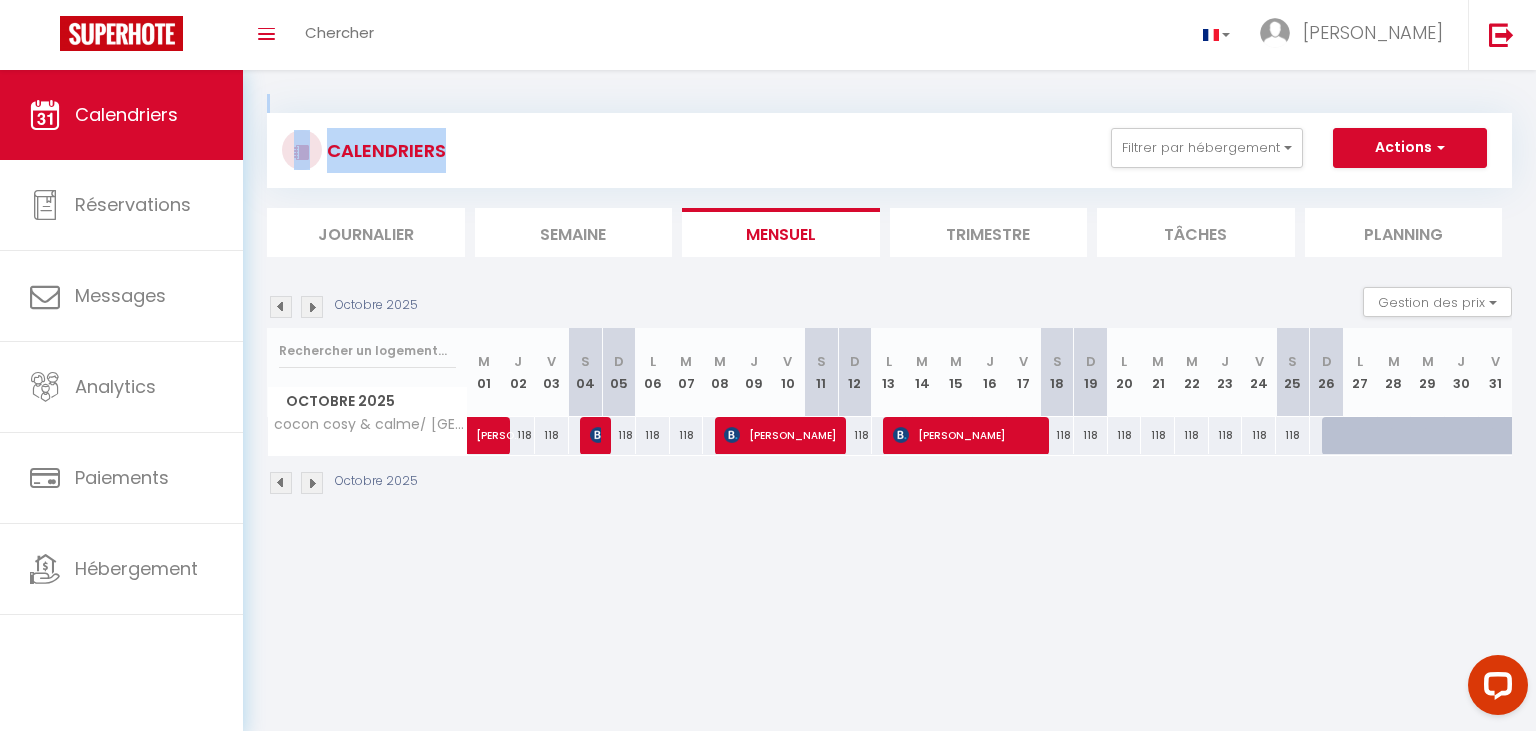 drag, startPoint x: 1286, startPoint y: 313, endPoint x: 1181, endPoint y: 73, distance: 261.96375 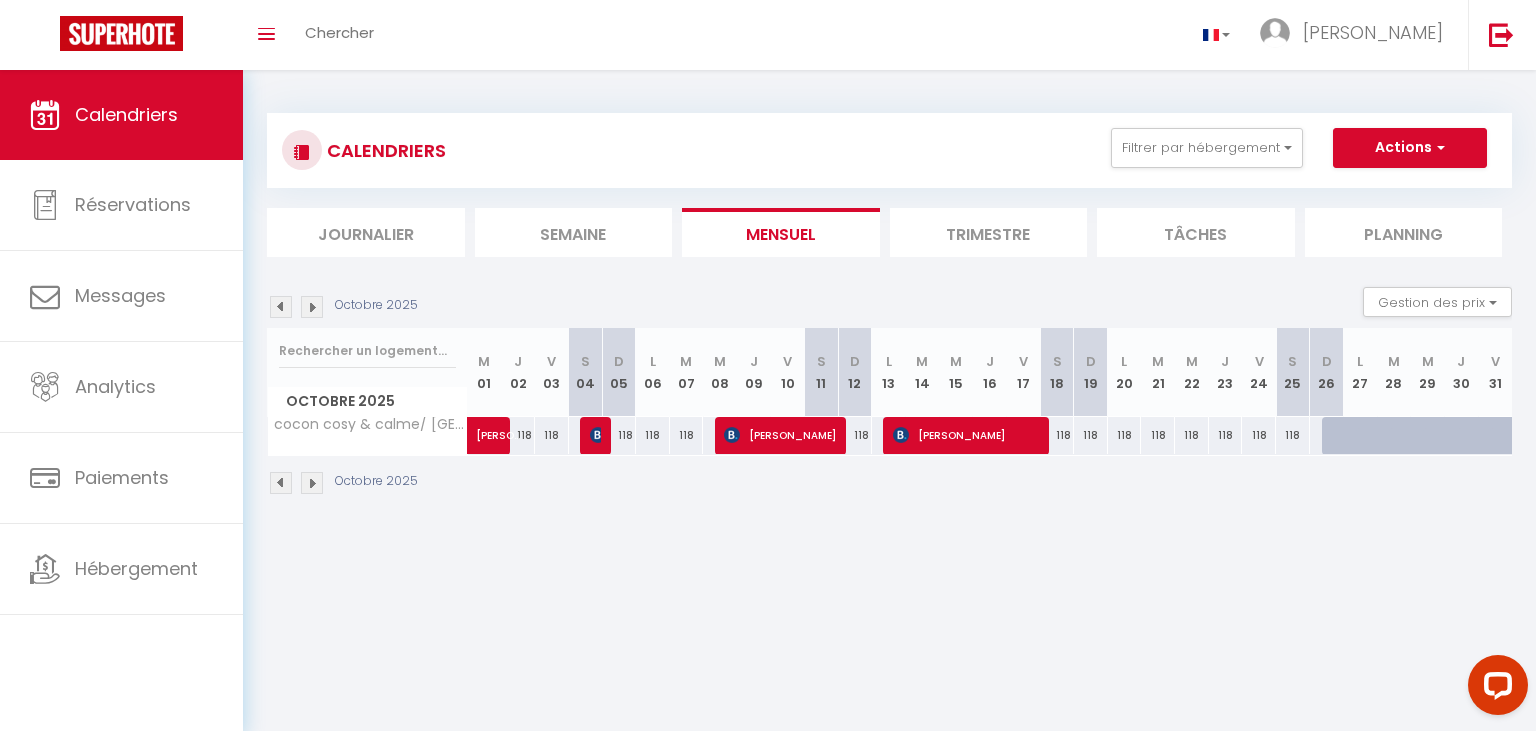 click on "CALENDRIERS
Filtrer par hébergement
Tous       cocon cosy & calme/ montmartre    Effacer   Sauvegarder
Actions
Nouvelle réservation   Exporter les réservations   Importer les réservations
Journalier
[GEOGRAPHIC_DATA]
Mensuel
Trimestre
Tâches
Planning
[DATE]
Gestion des prix
Nb Nuits minimum   Règles   Disponibilité           [DATE]
M
01
J
02
V
03
S   D   L   M   M   J   V   S   D   L   M   M   J   V   S" at bounding box center [889, 304] 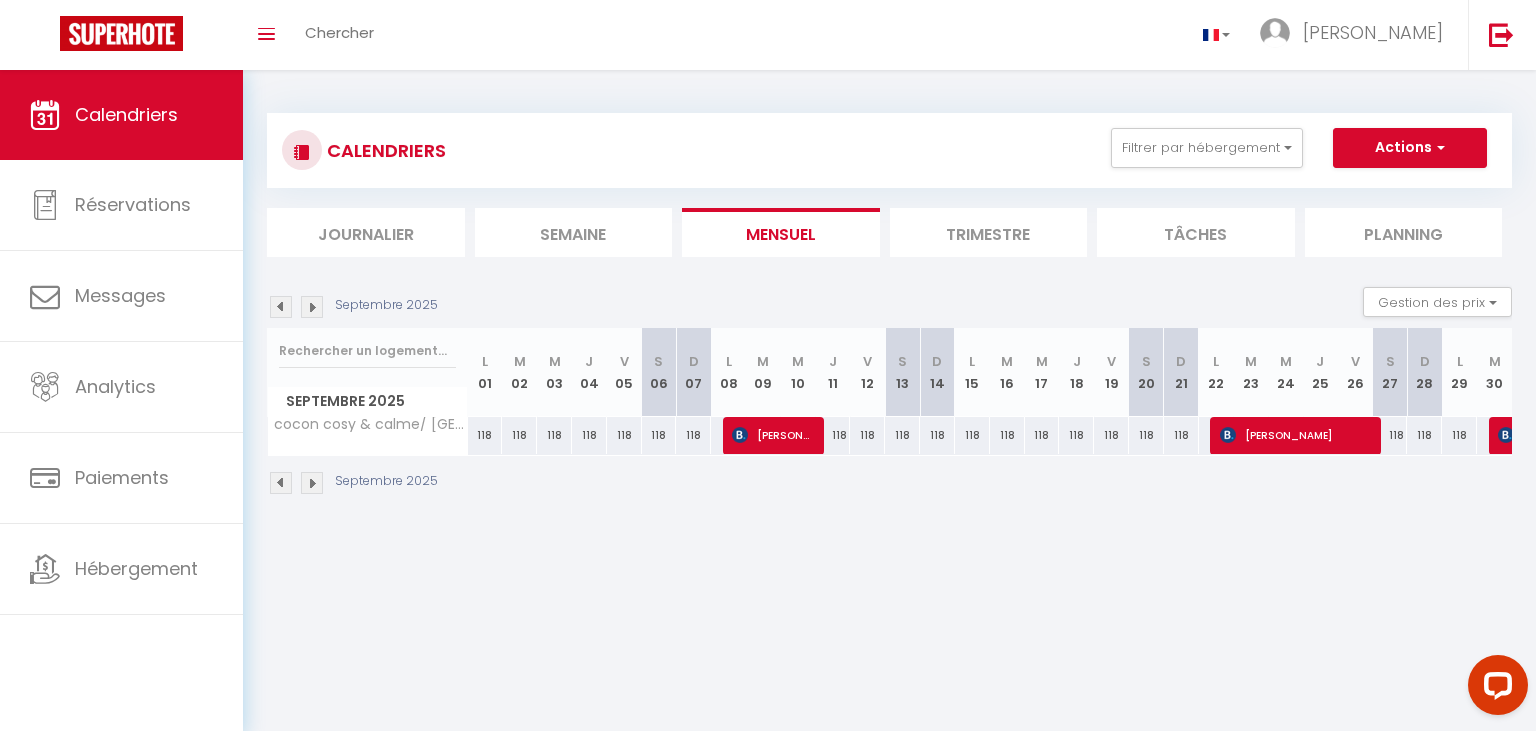 click at bounding box center (281, 307) 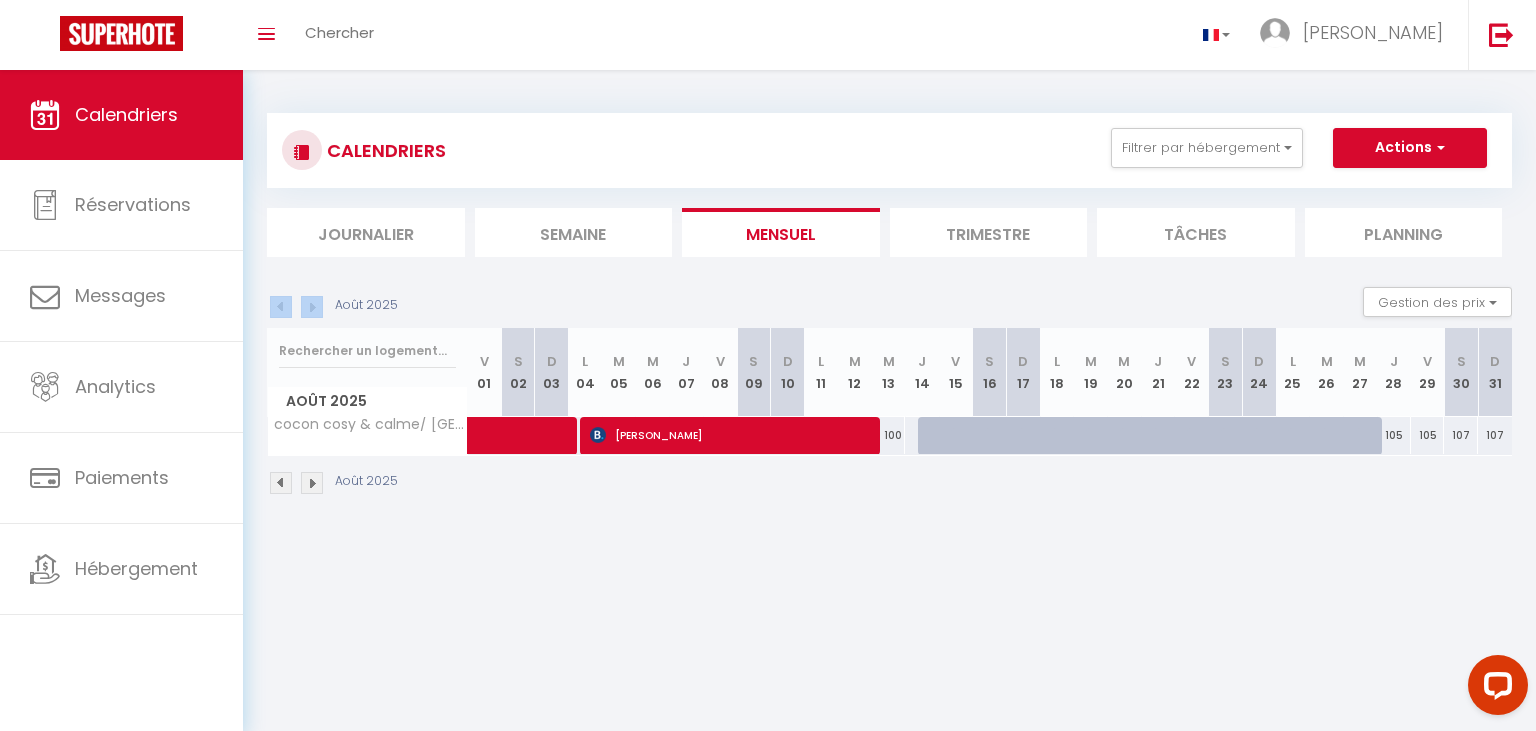 drag, startPoint x: 298, startPoint y: 311, endPoint x: 311, endPoint y: 307, distance: 13.601471 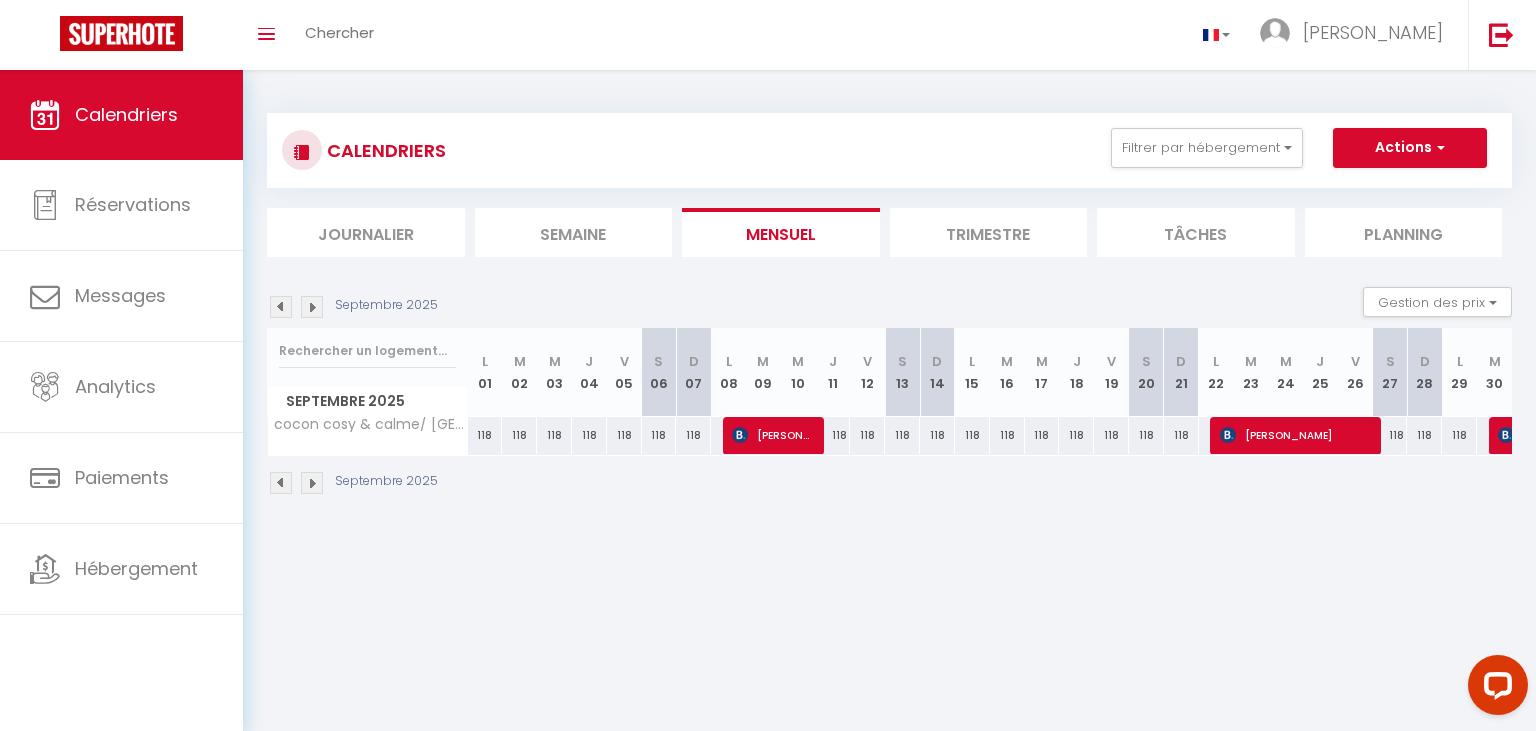 click at bounding box center (312, 307) 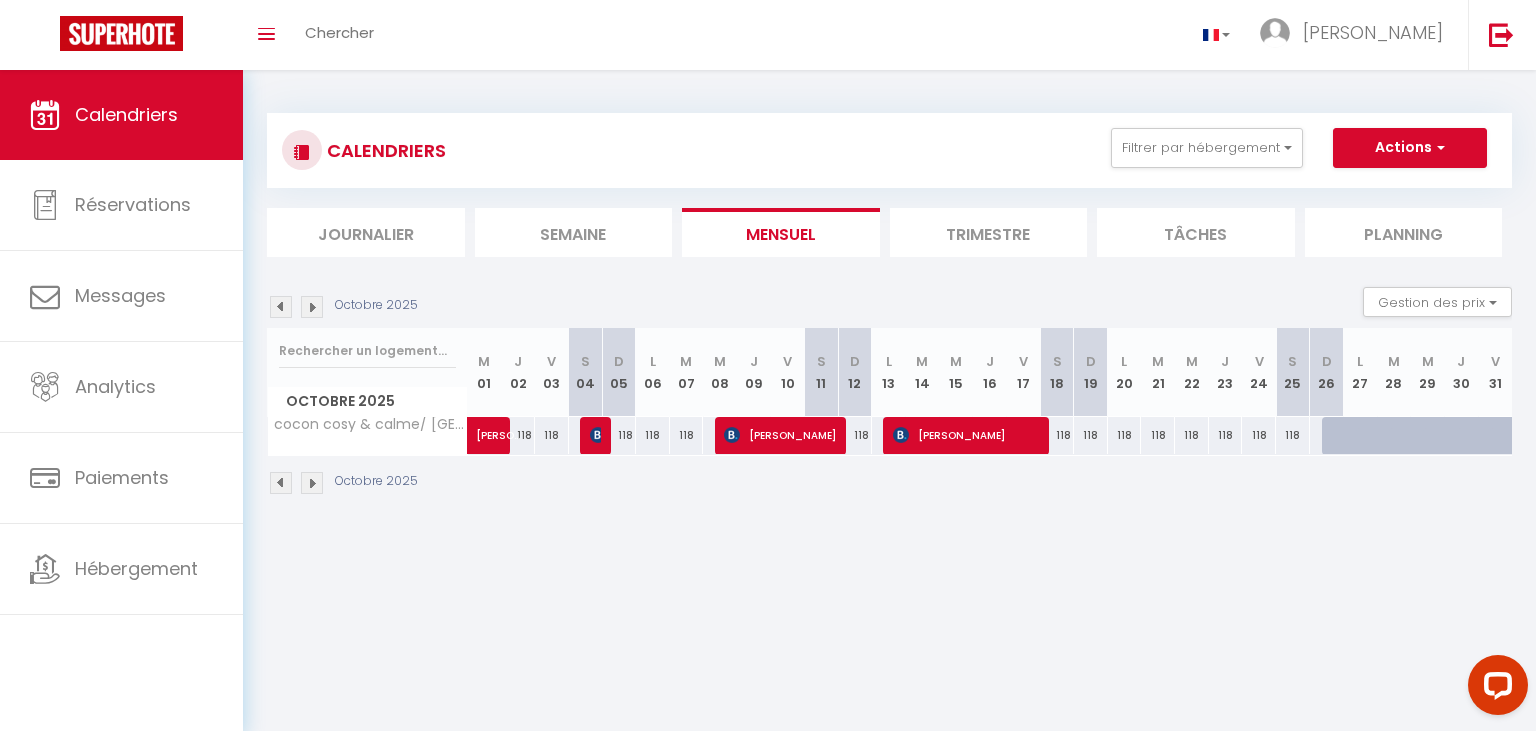 click at bounding box center [312, 307] 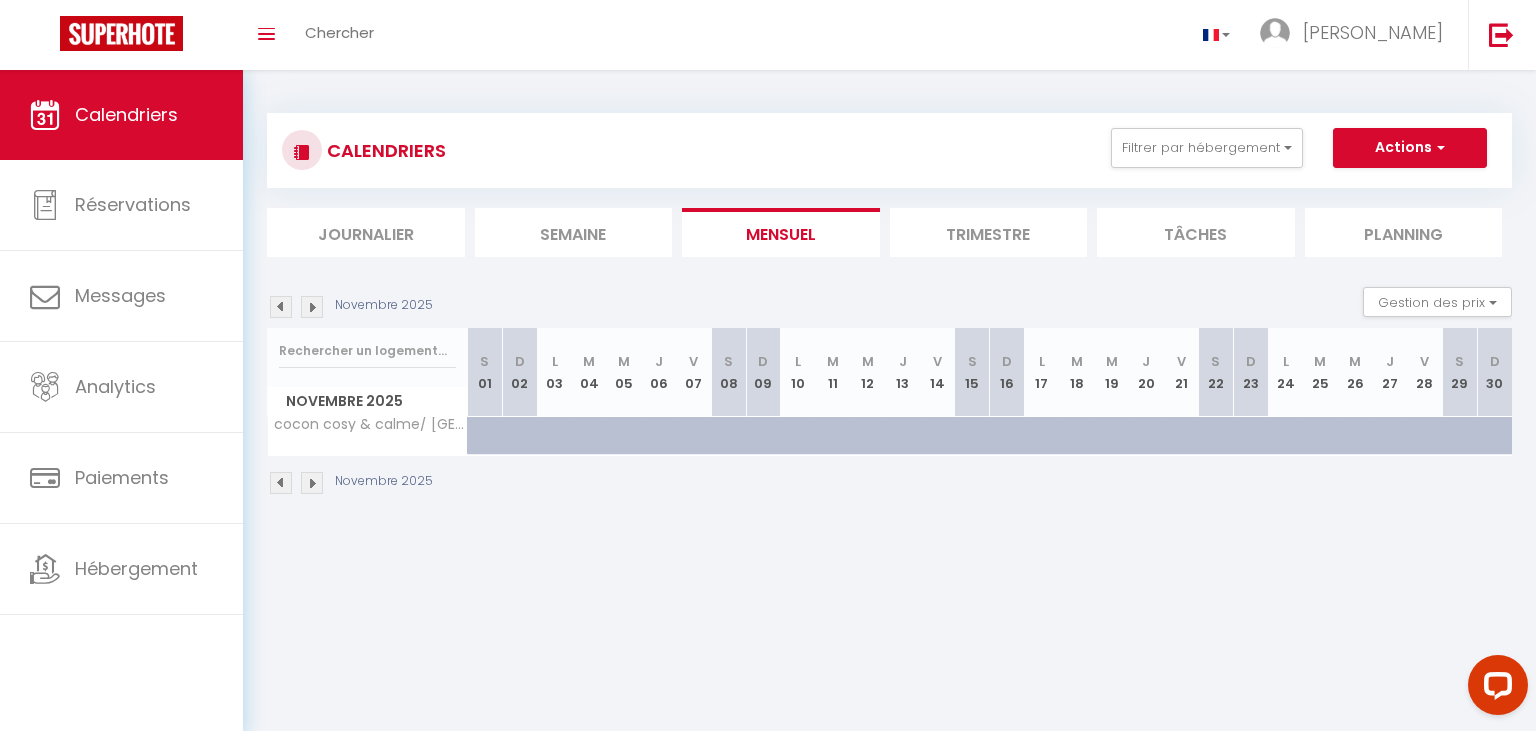 click at bounding box center [281, 307] 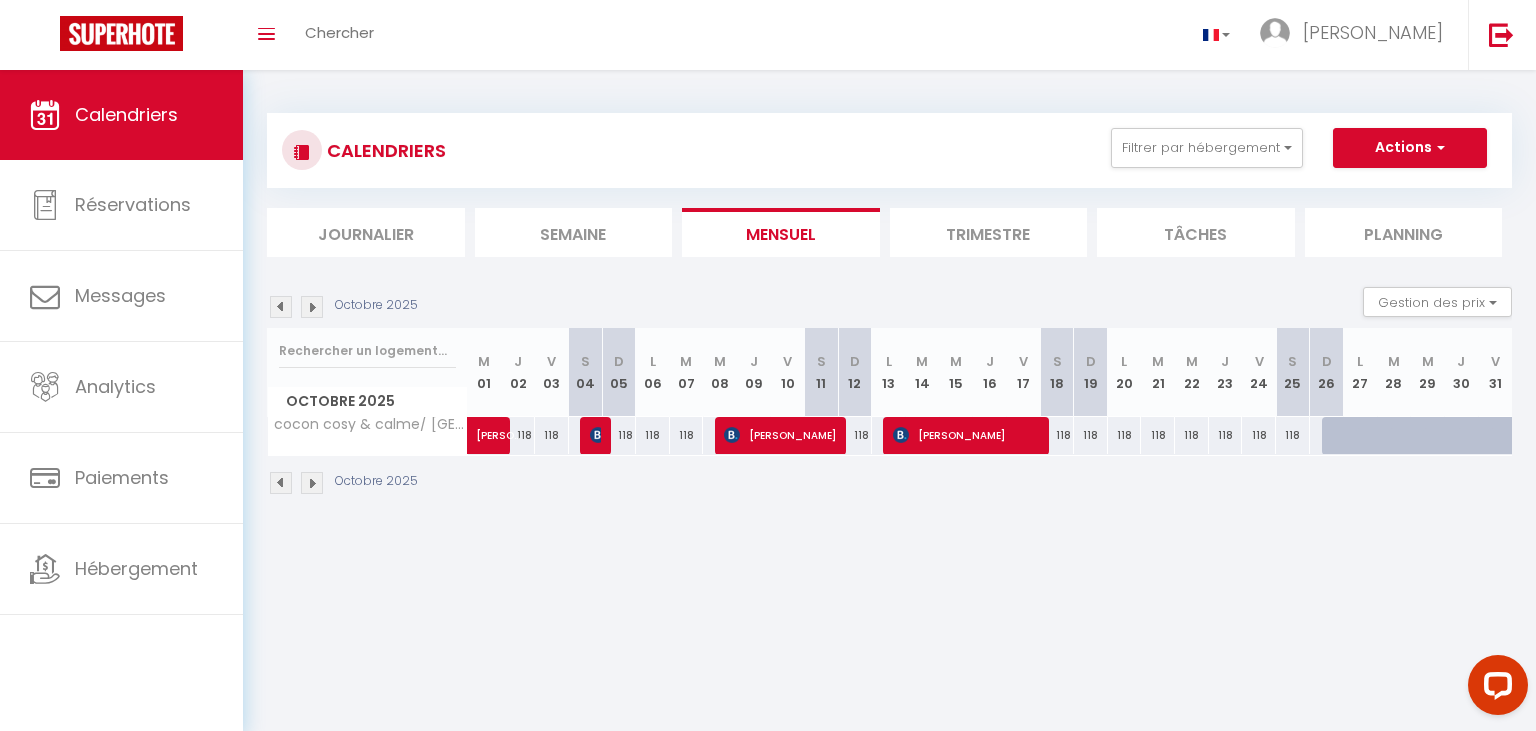 click at bounding box center (281, 307) 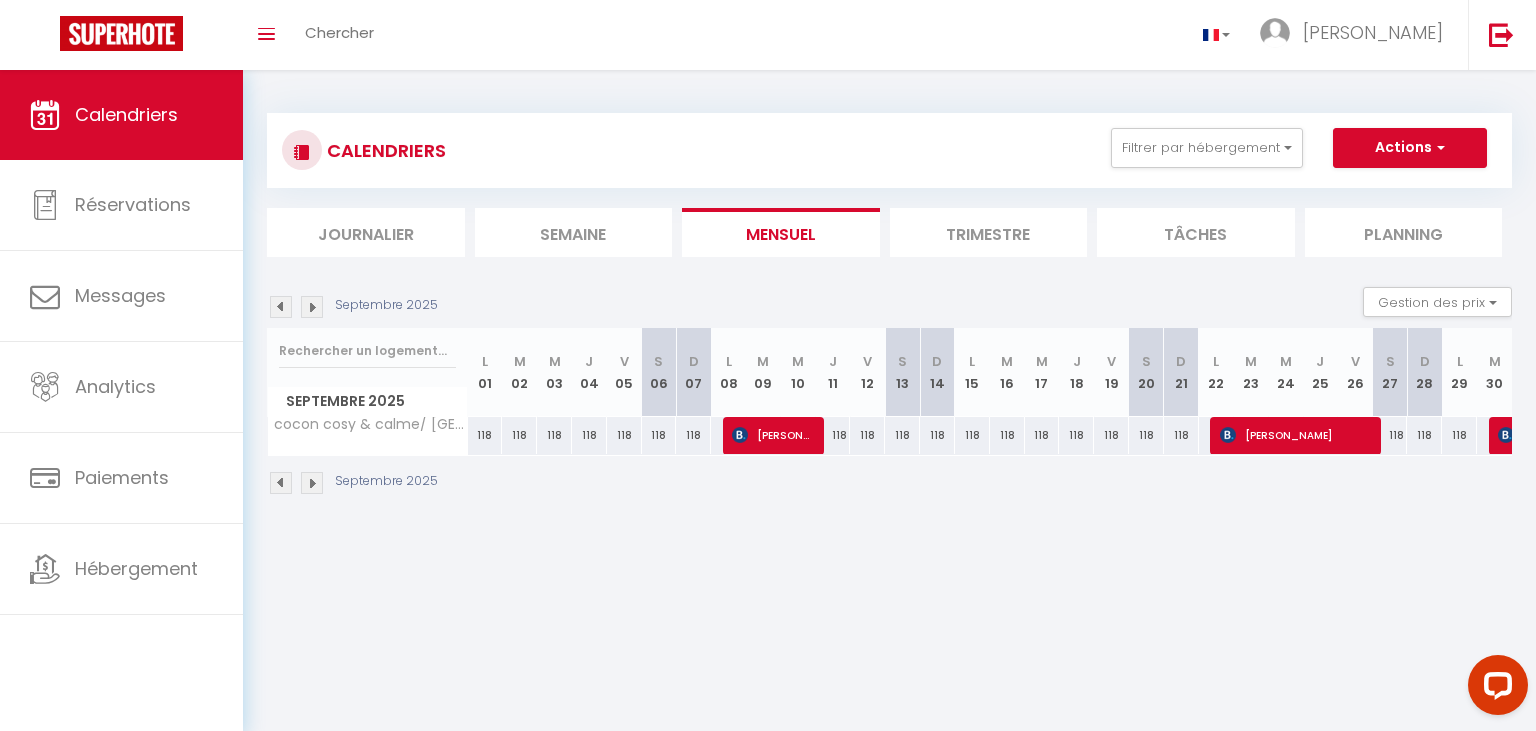 click at bounding box center [281, 307] 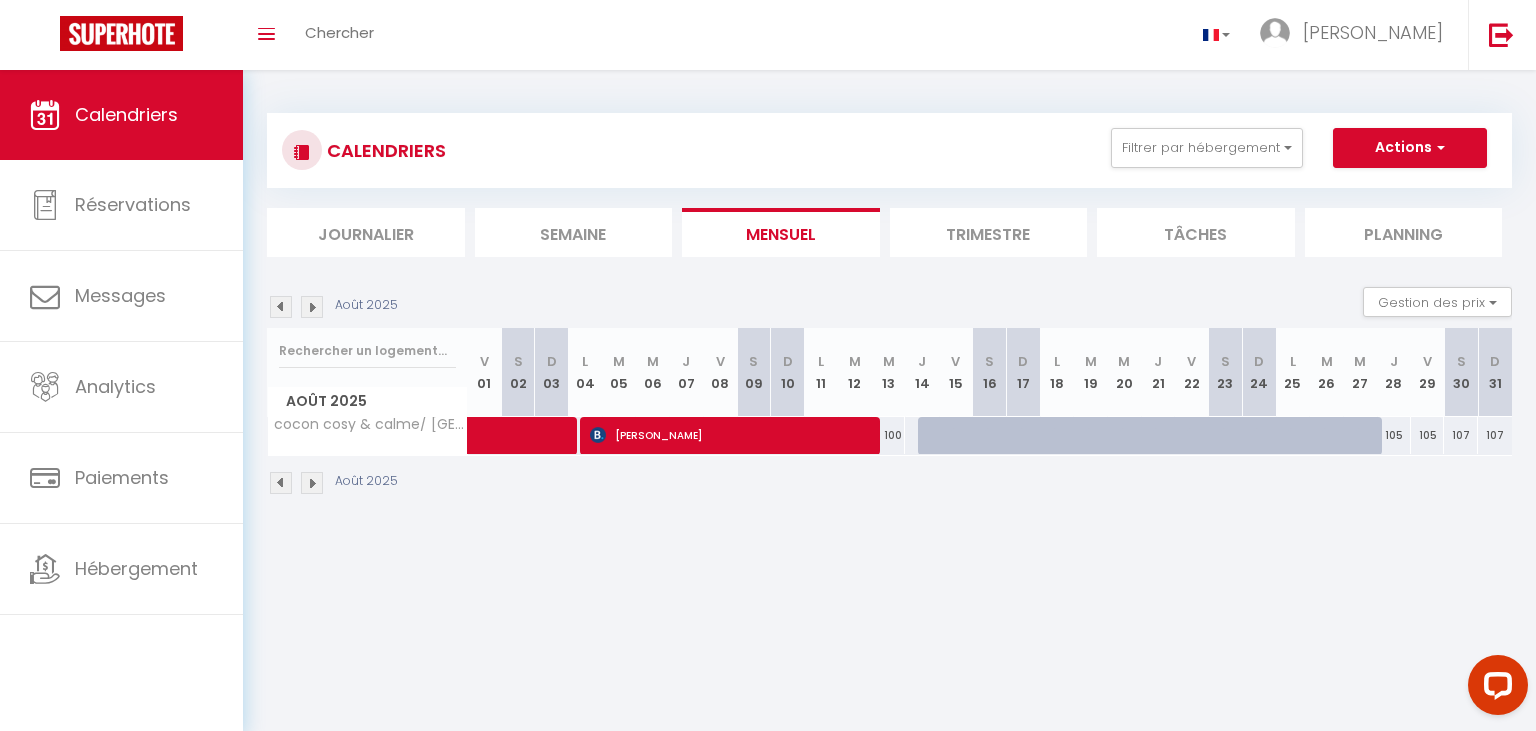 click at bounding box center [281, 307] 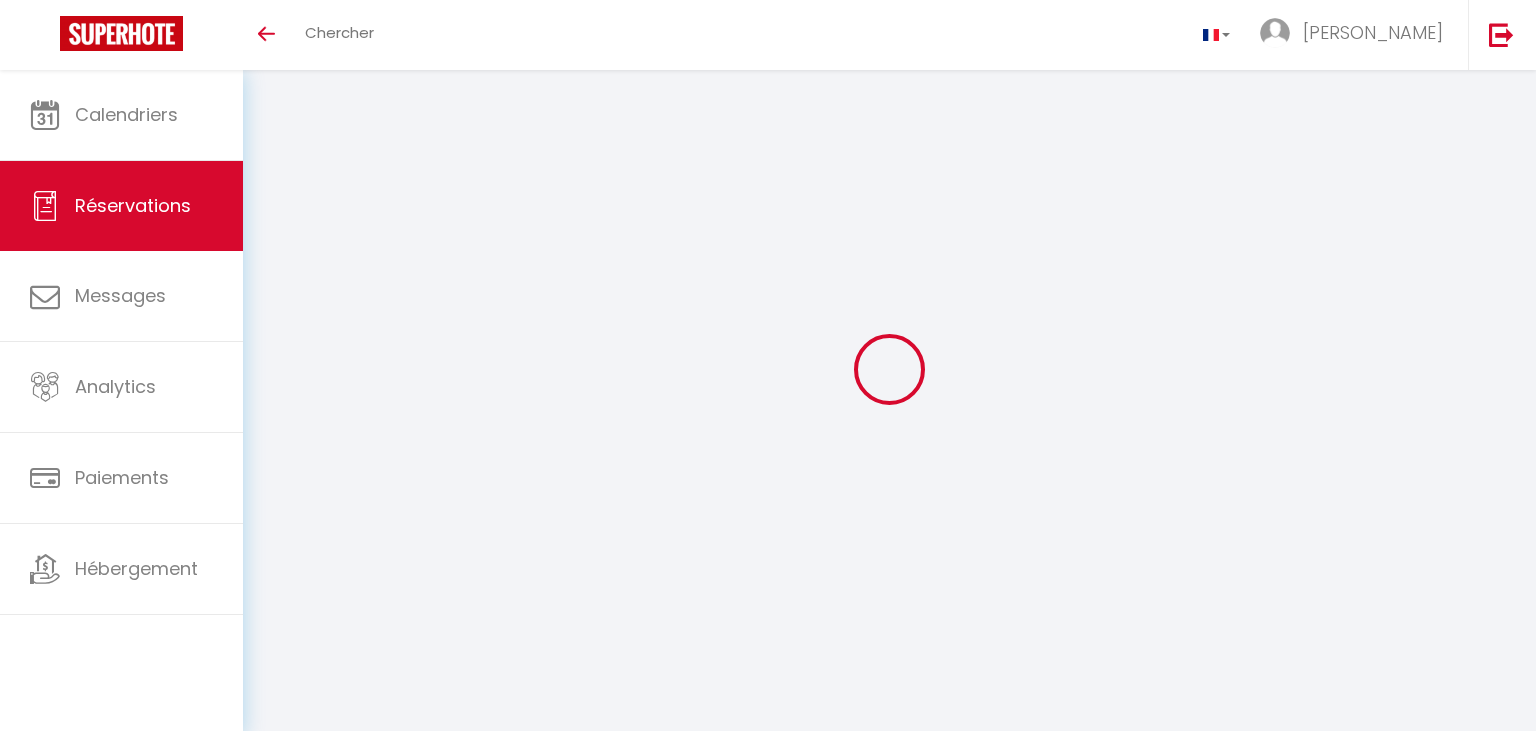 scroll, scrollTop: 0, scrollLeft: 0, axis: both 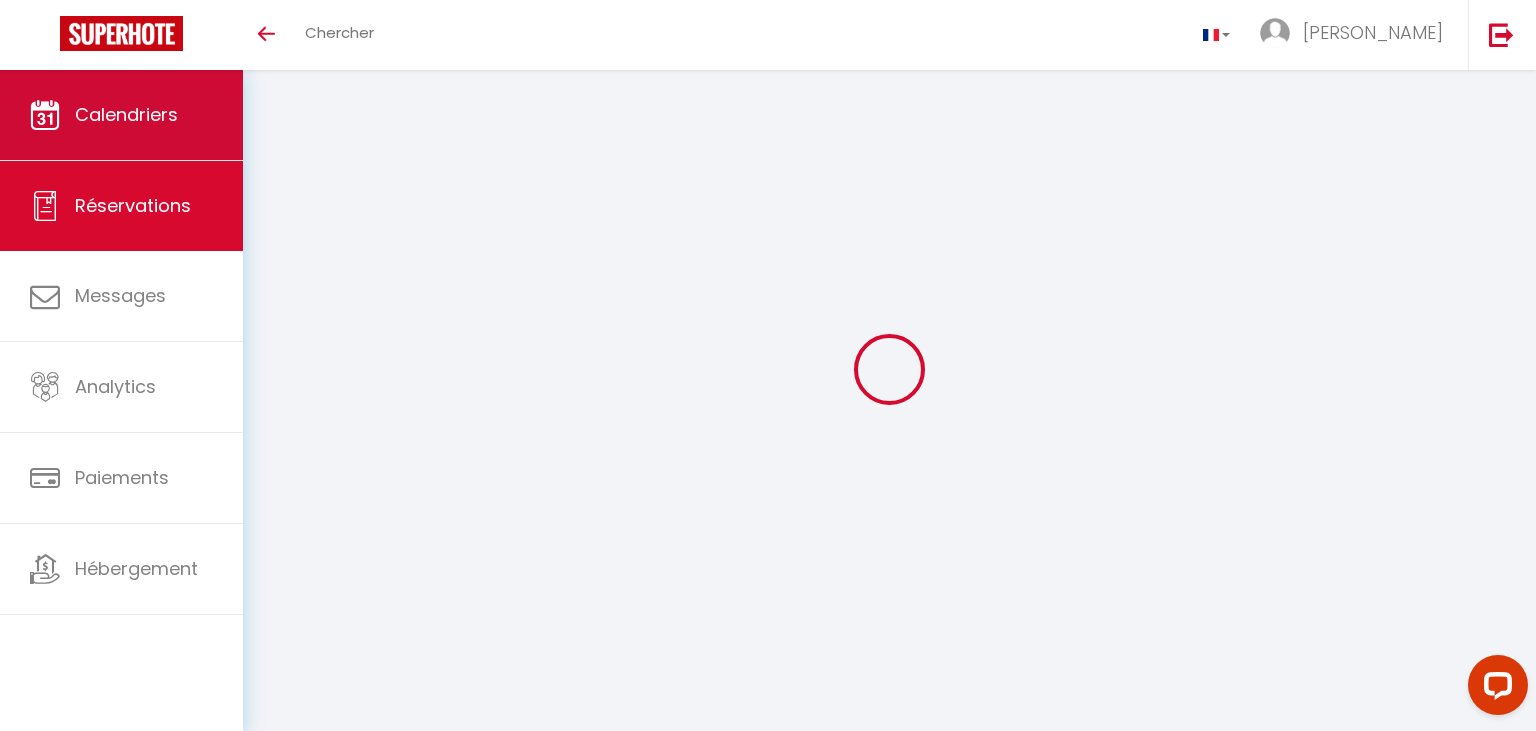 click on "Calendriers" at bounding box center [126, 114] 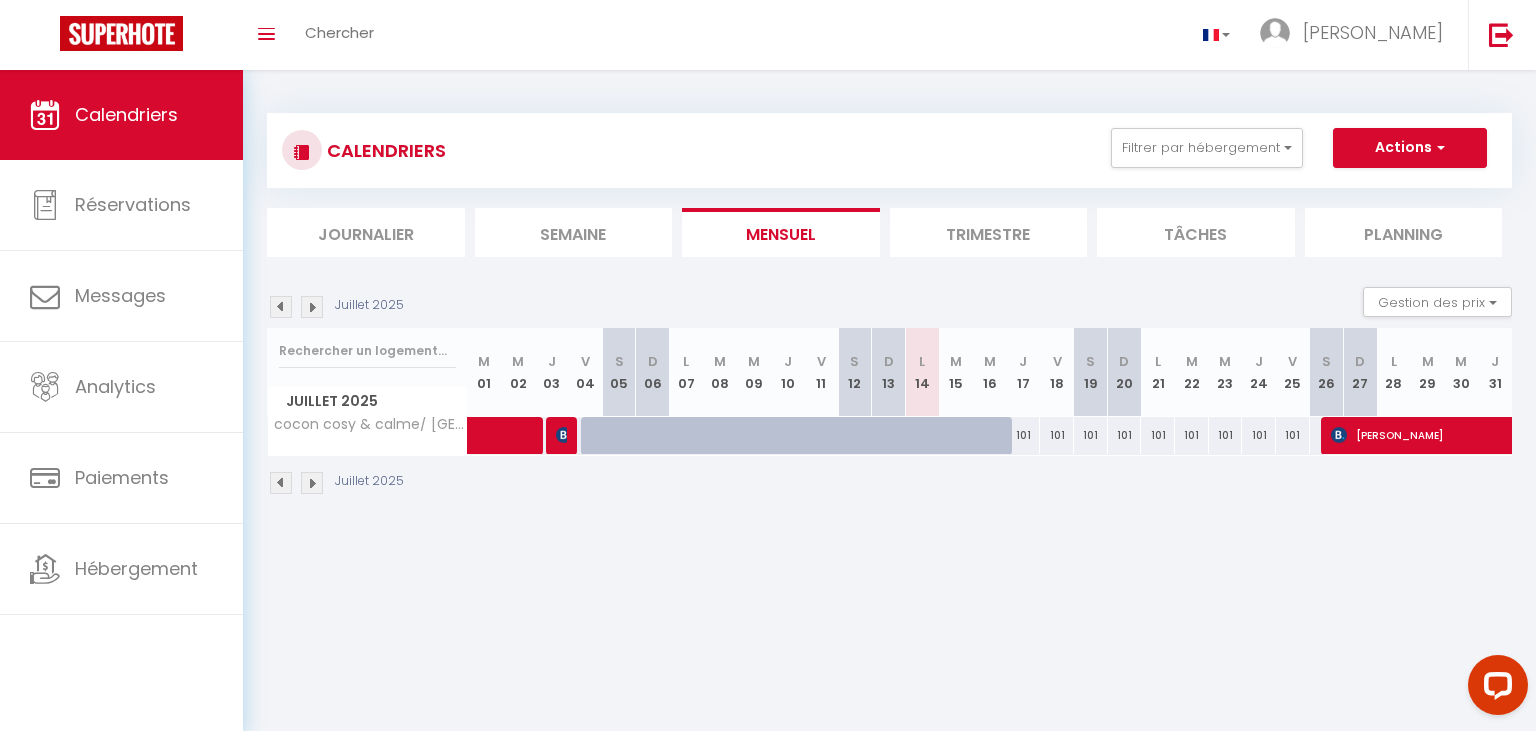 click at bounding box center (312, 307) 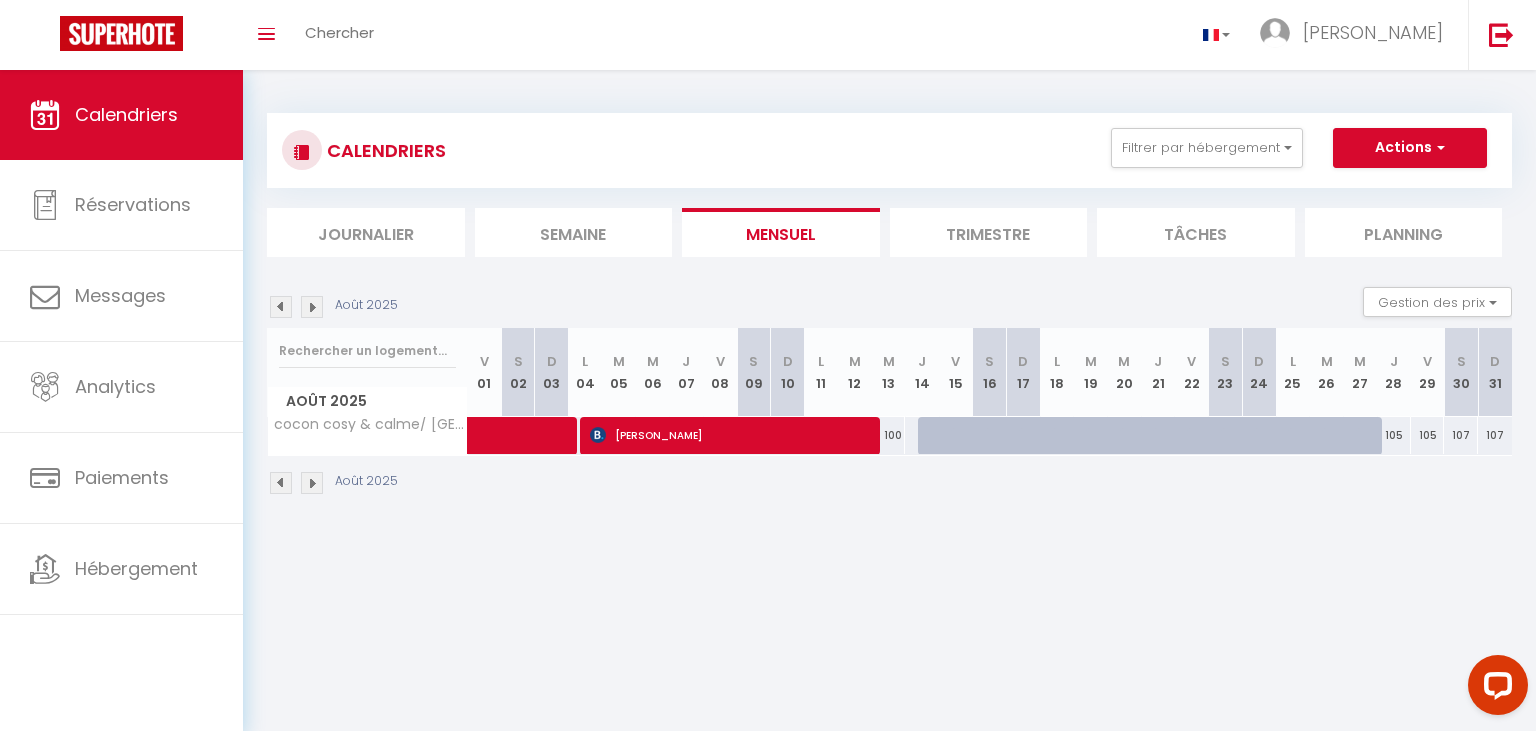 click at bounding box center [312, 483] 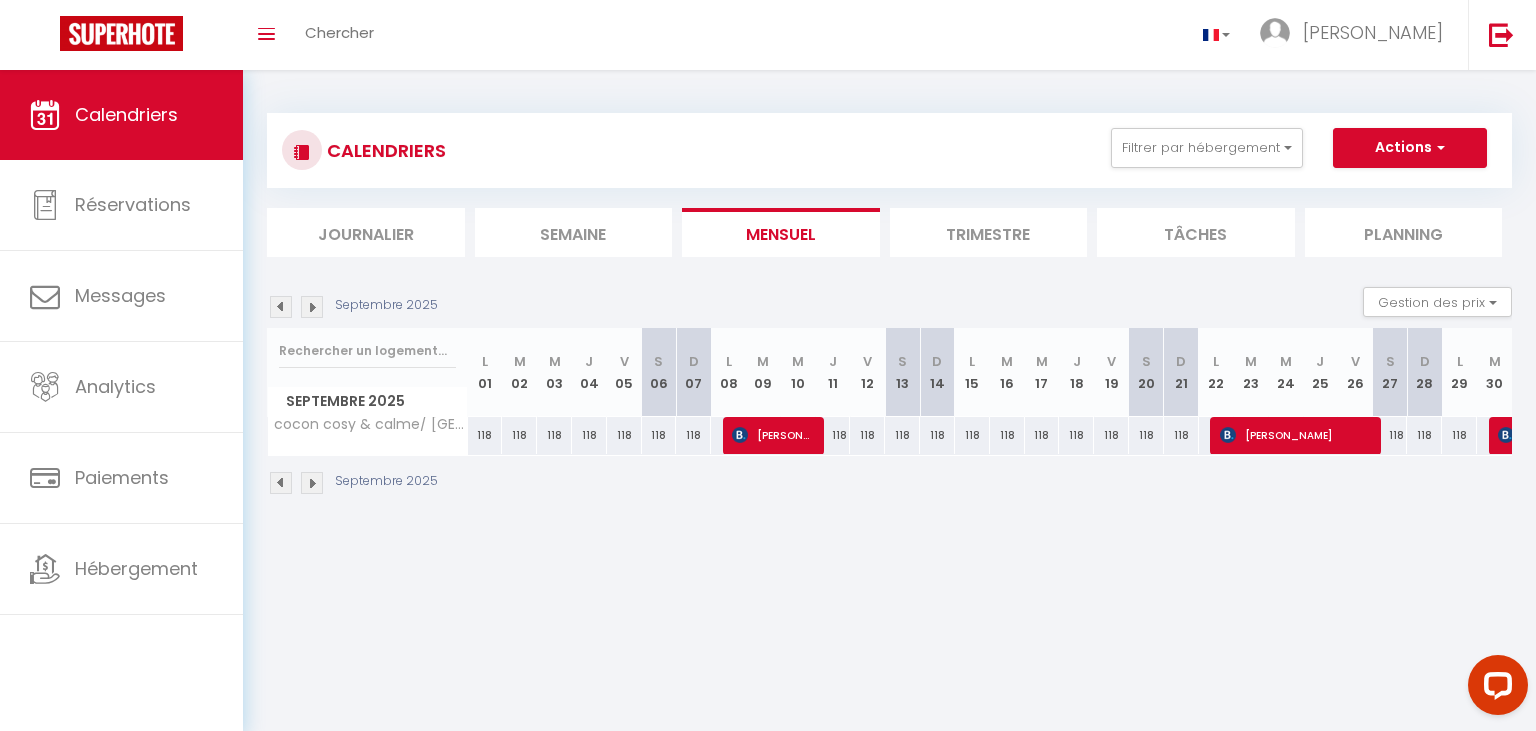 click at bounding box center (312, 483) 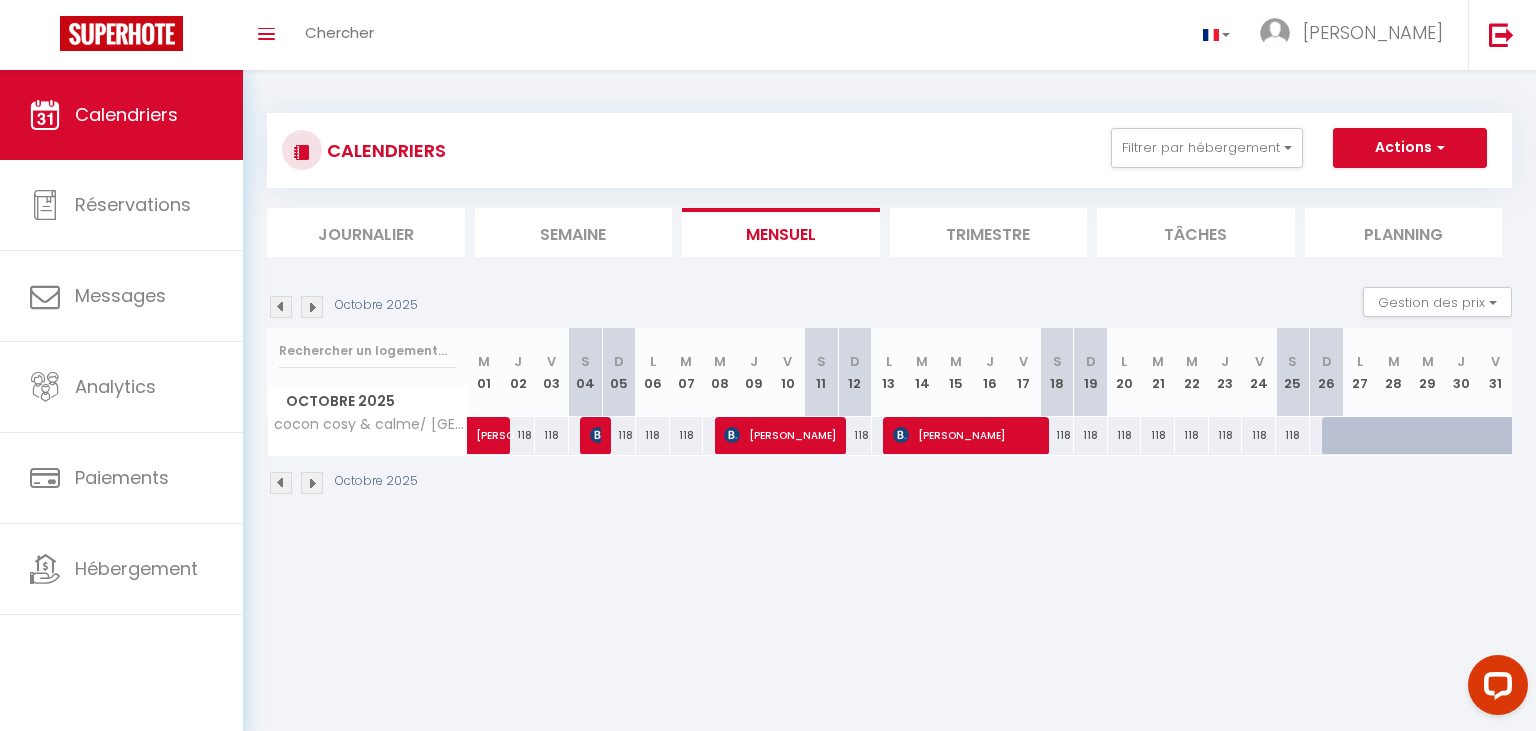 click at bounding box center [281, 307] 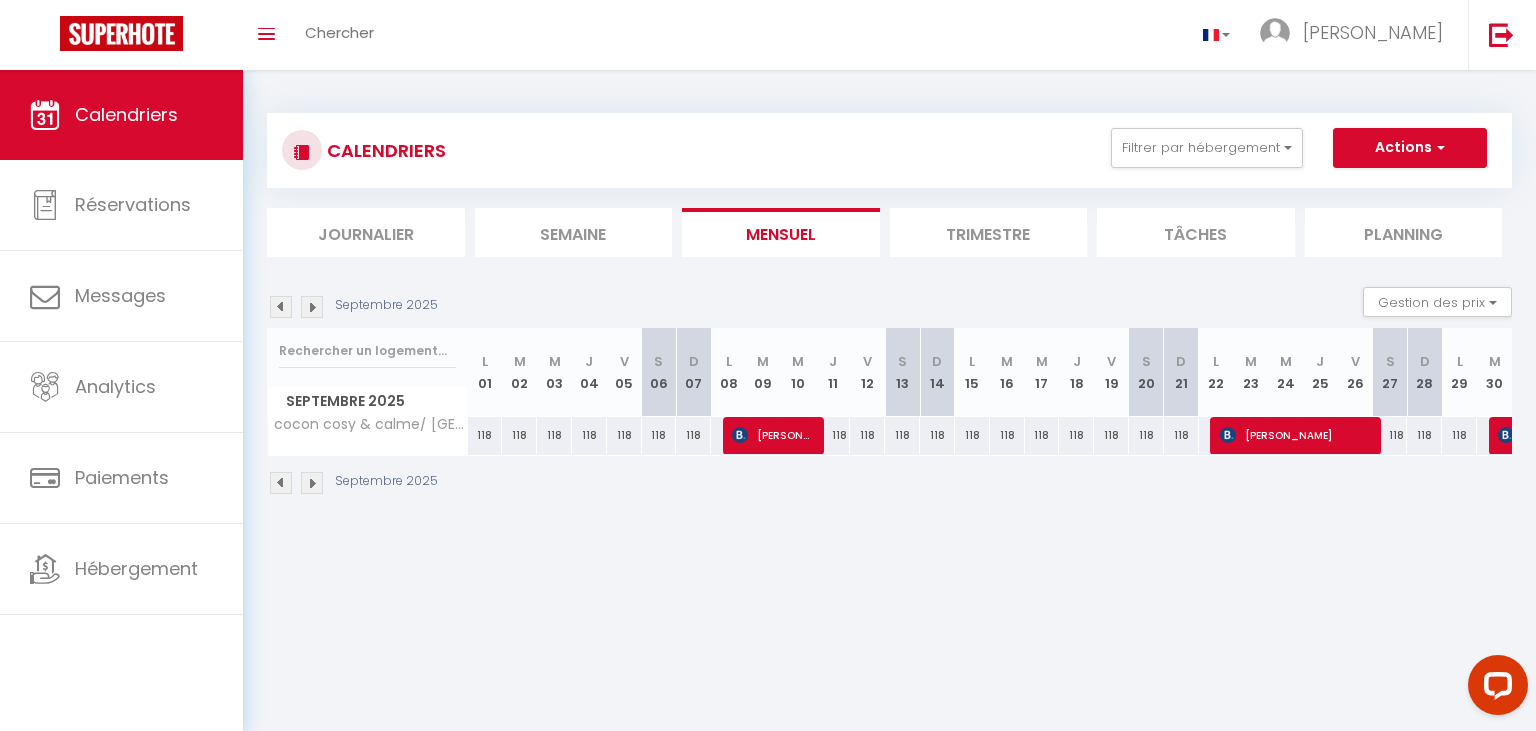 click at bounding box center (281, 307) 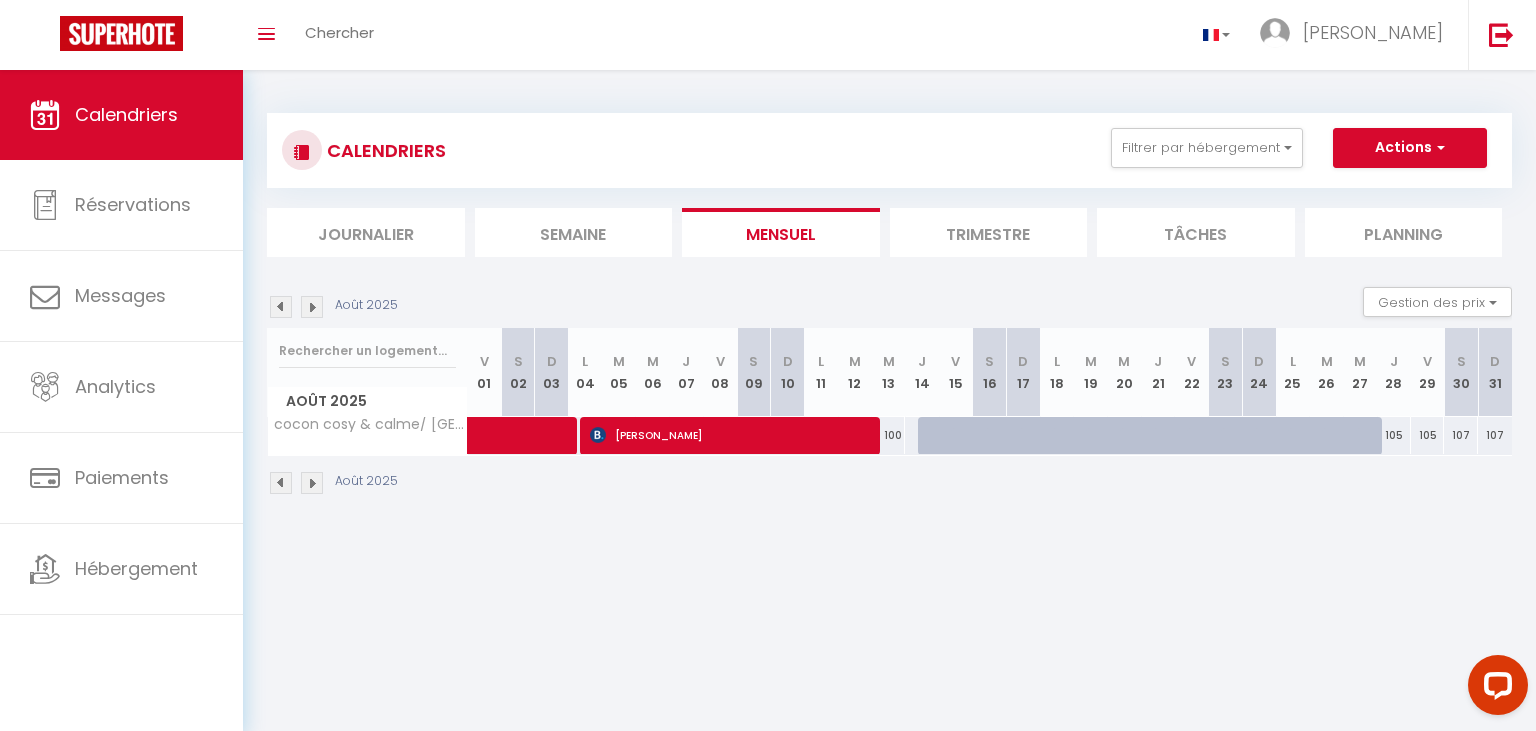 click at bounding box center (281, 307) 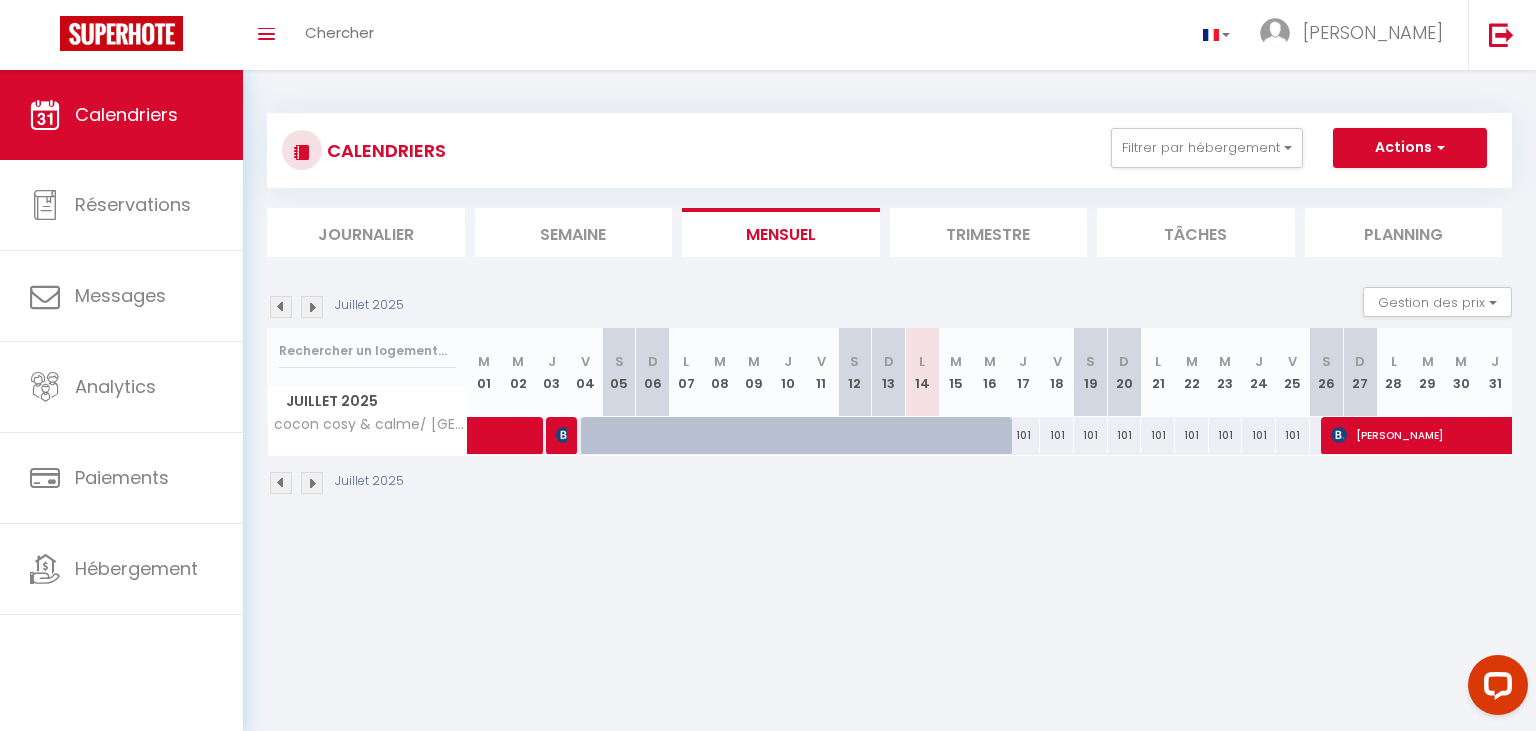 click at bounding box center [312, 307] 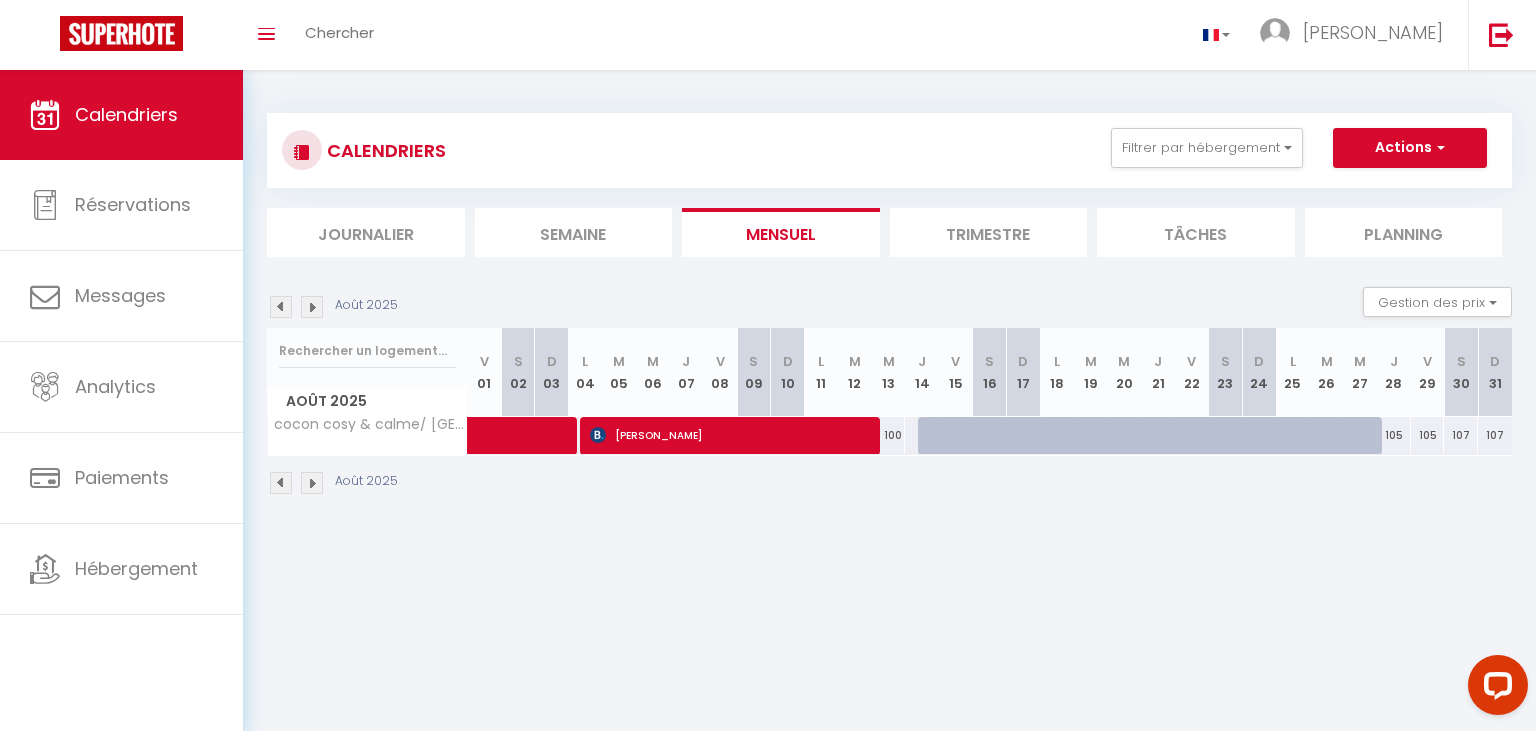 click at bounding box center [281, 307] 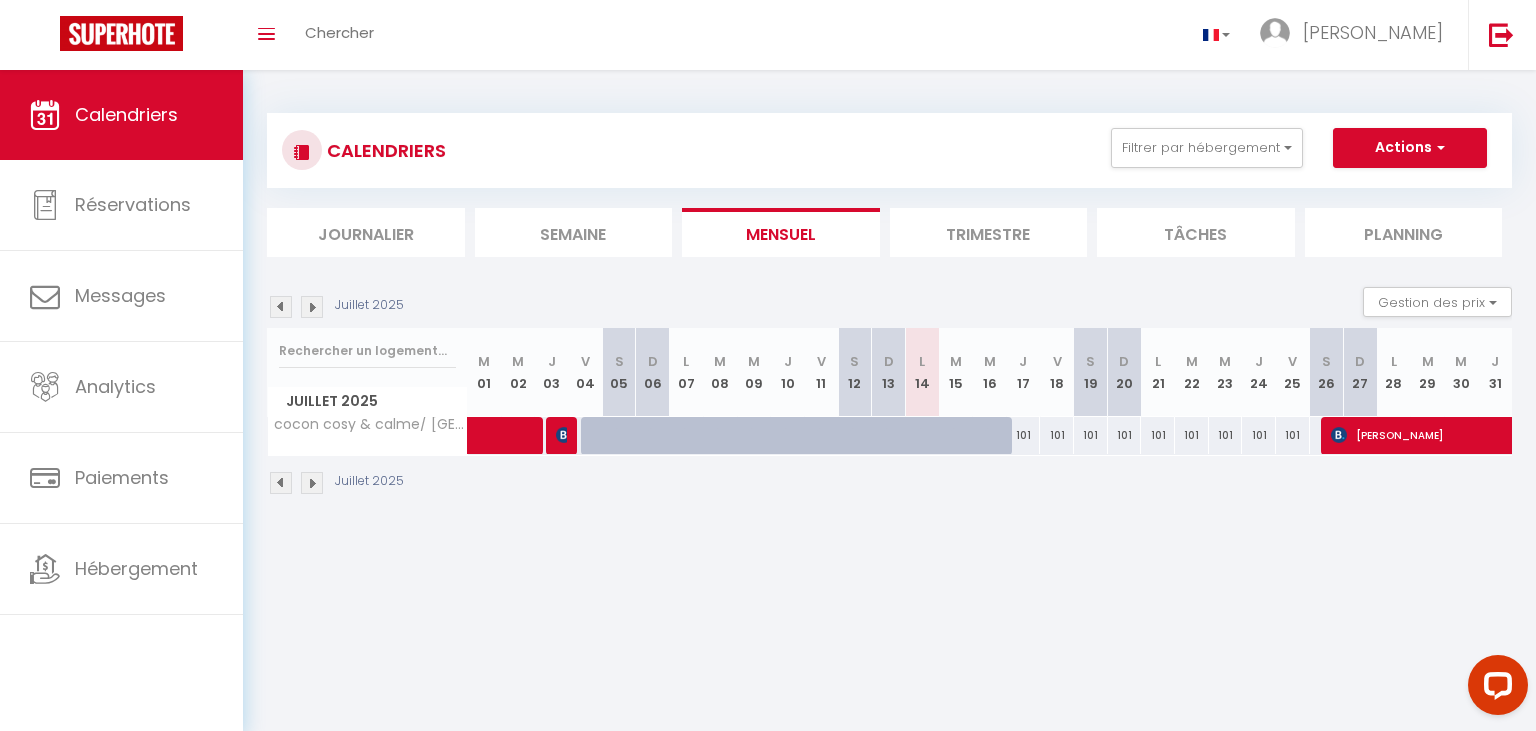 click at bounding box center [312, 307] 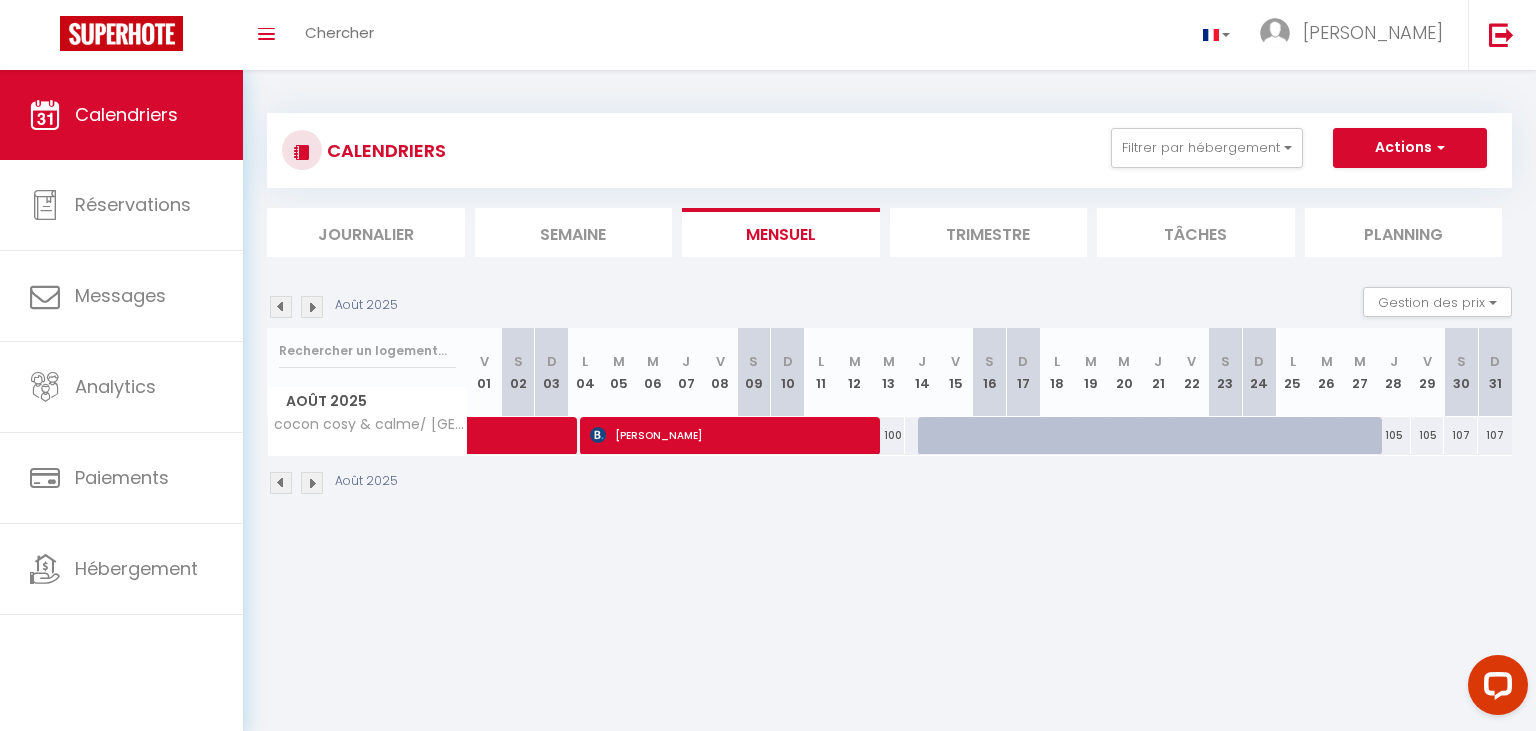 click at bounding box center [312, 307] 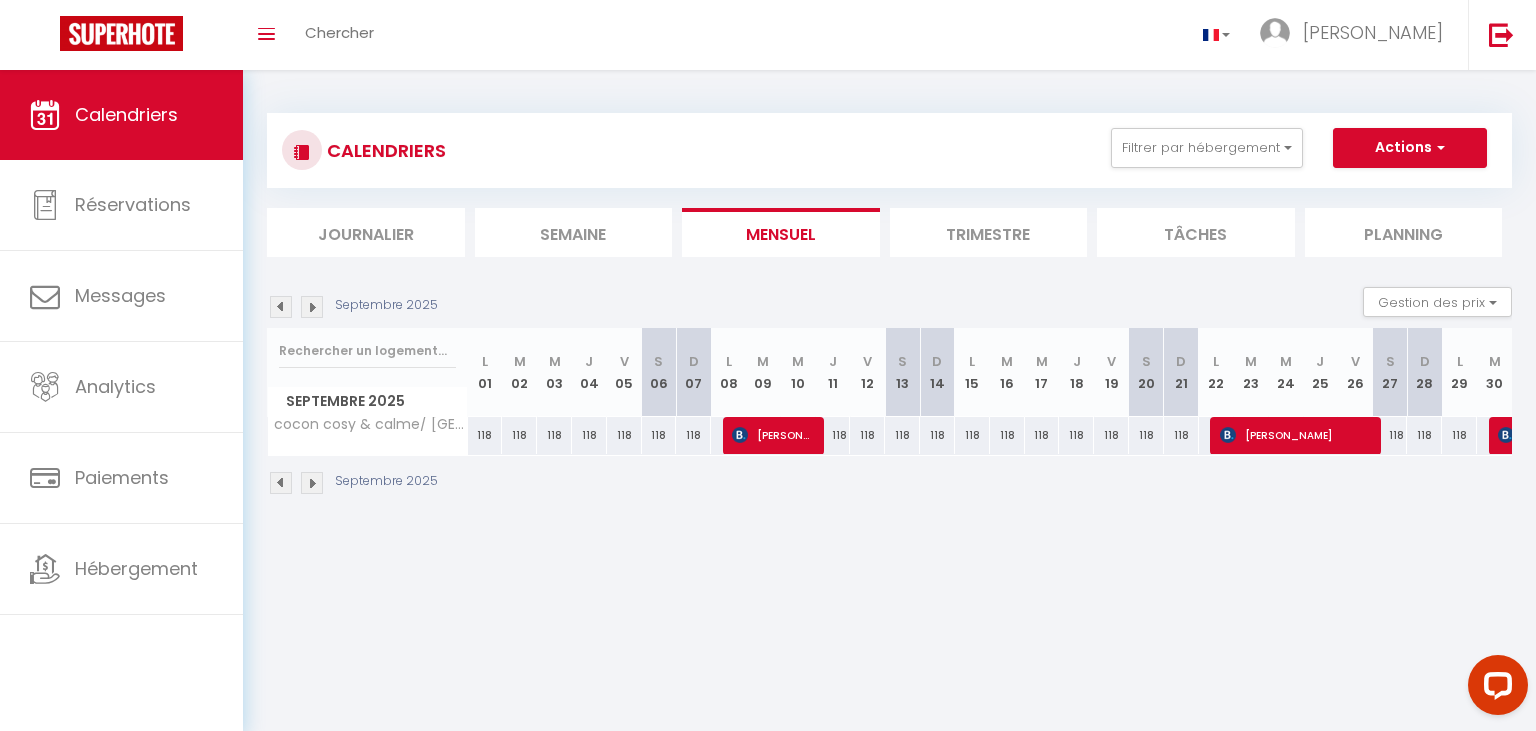 click at bounding box center [312, 307] 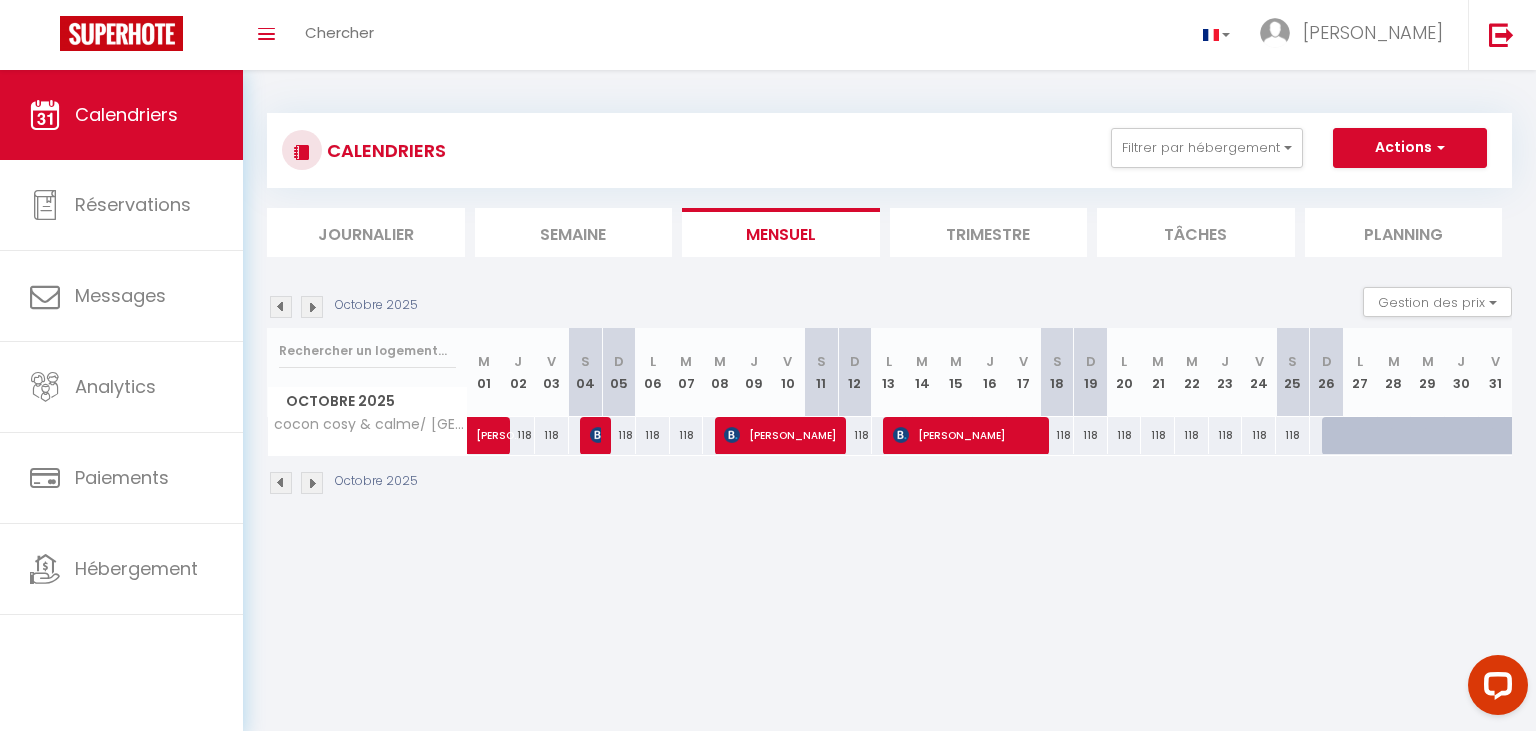 click at bounding box center [312, 307] 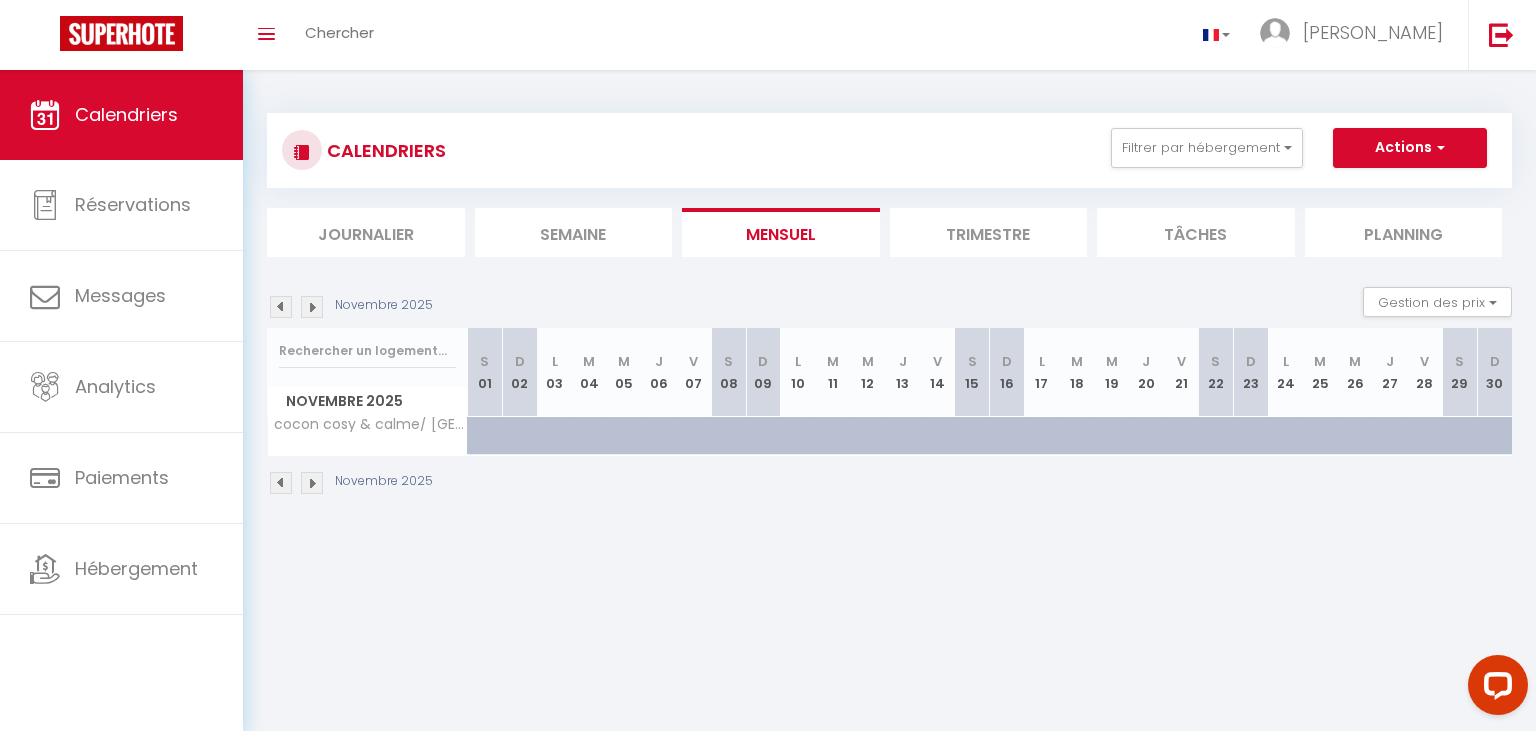 click at bounding box center (281, 307) 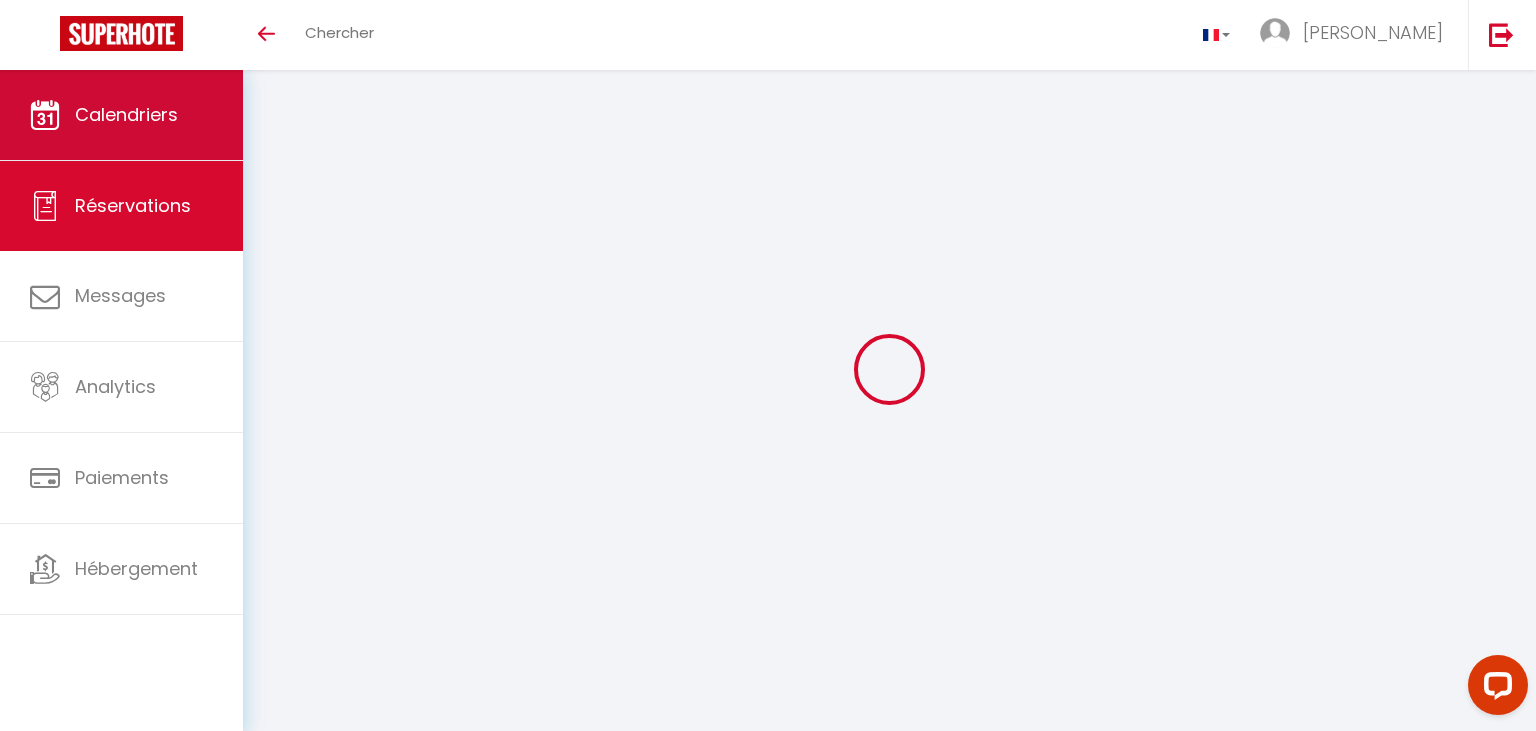 scroll, scrollTop: 0, scrollLeft: 0, axis: both 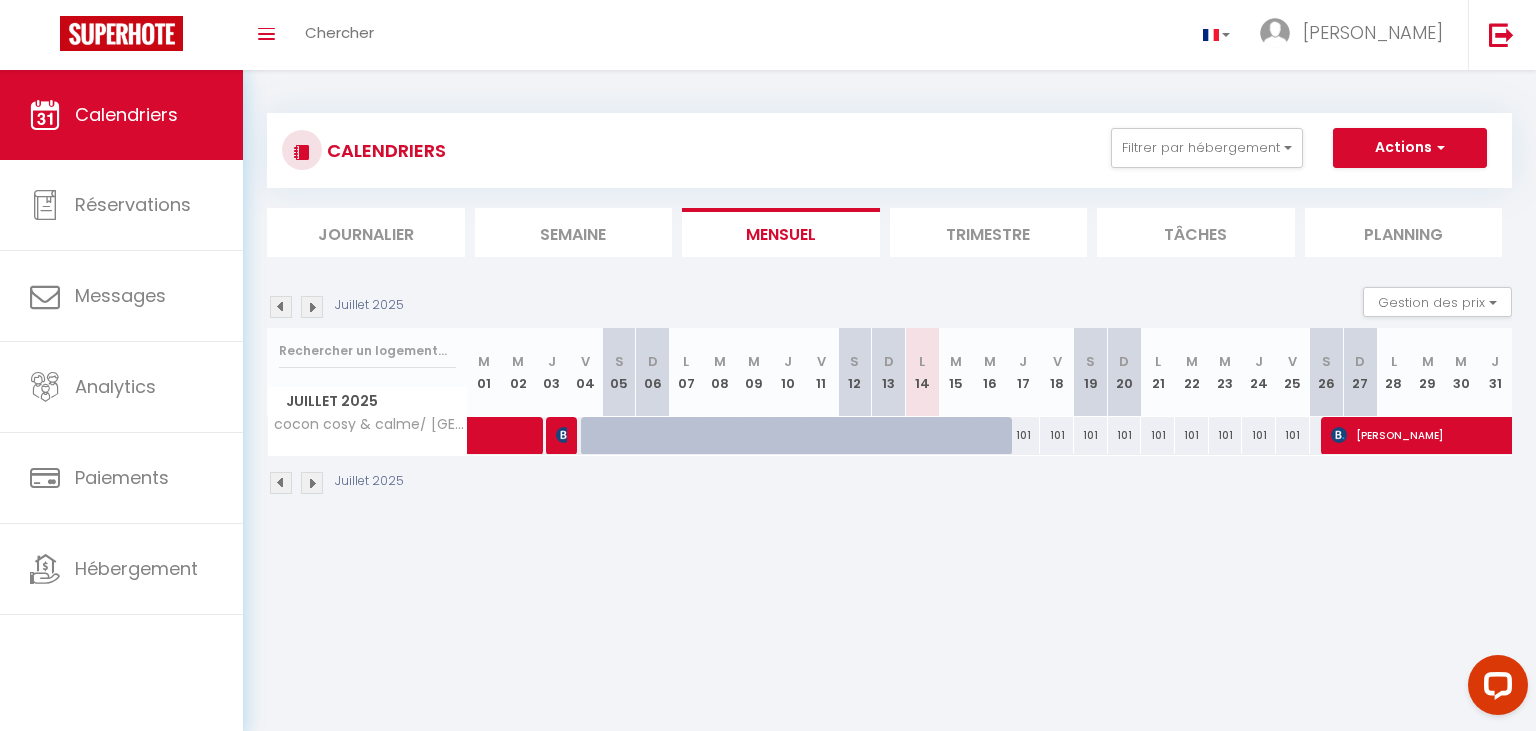 click at bounding box center (312, 307) 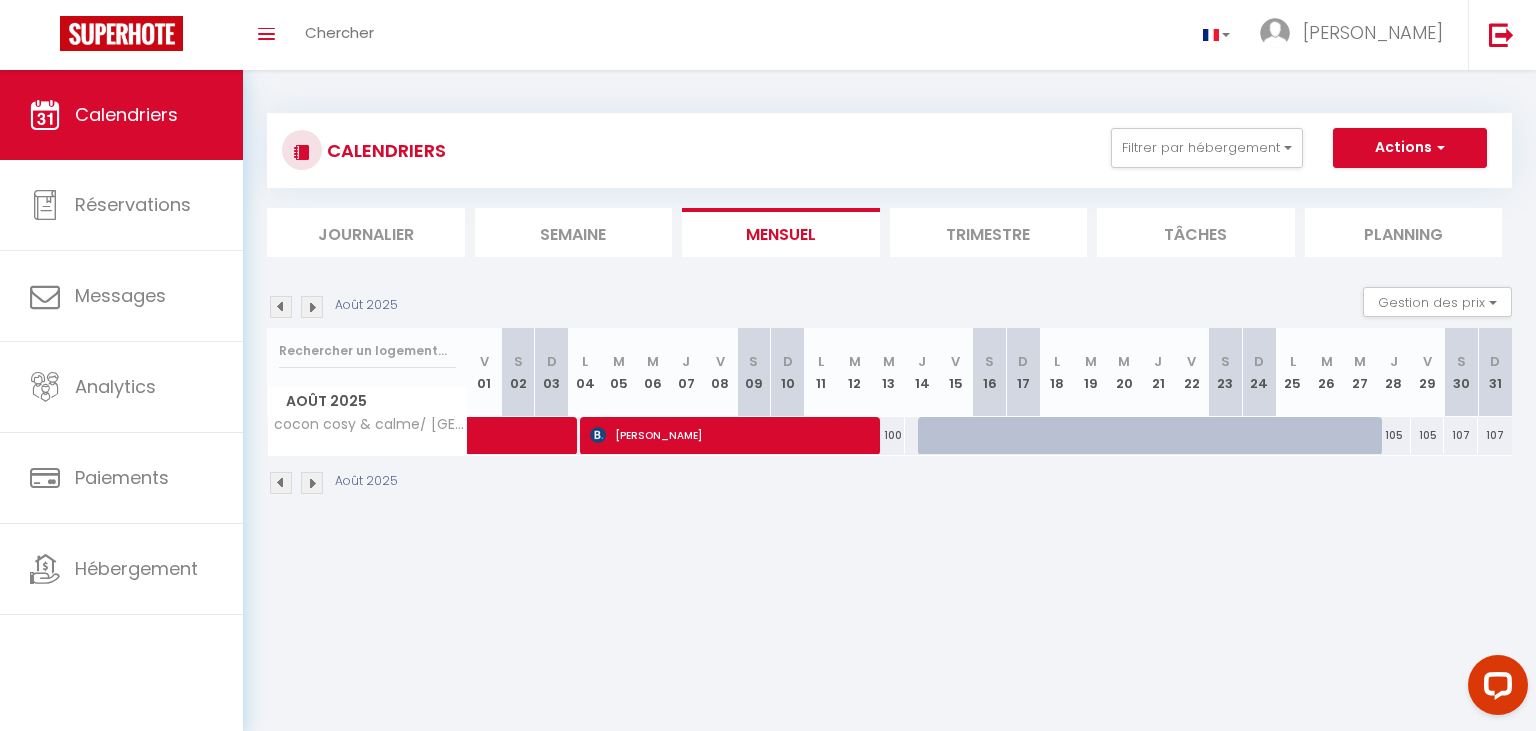 click at bounding box center (312, 307) 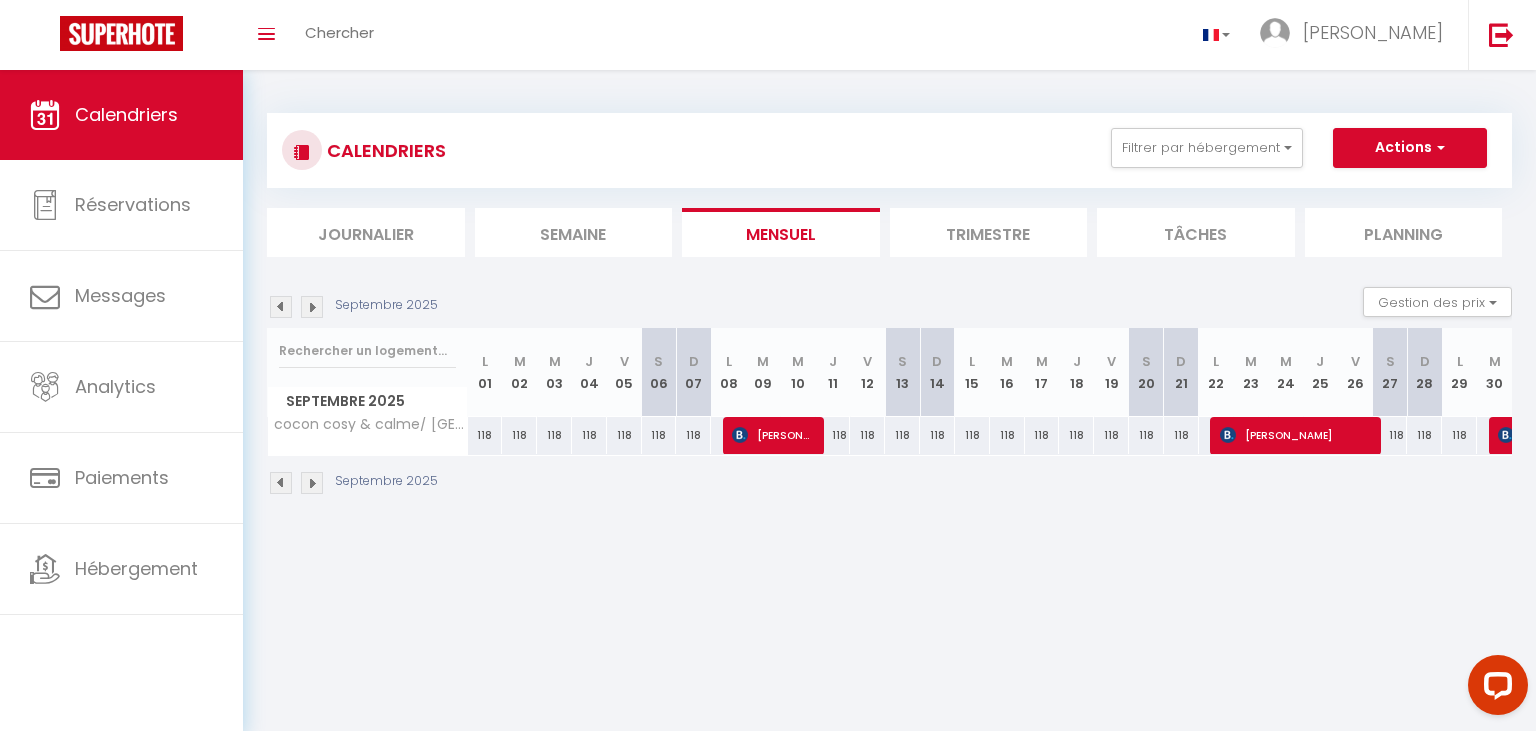 click at bounding box center [312, 307] 